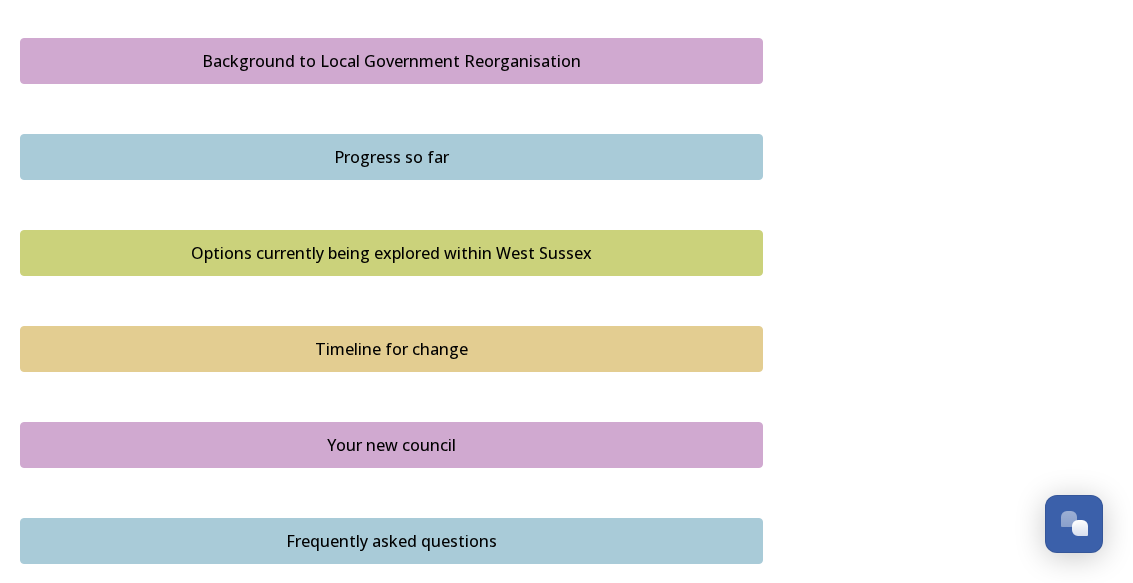 scroll, scrollTop: 1209, scrollLeft: 0, axis: vertical 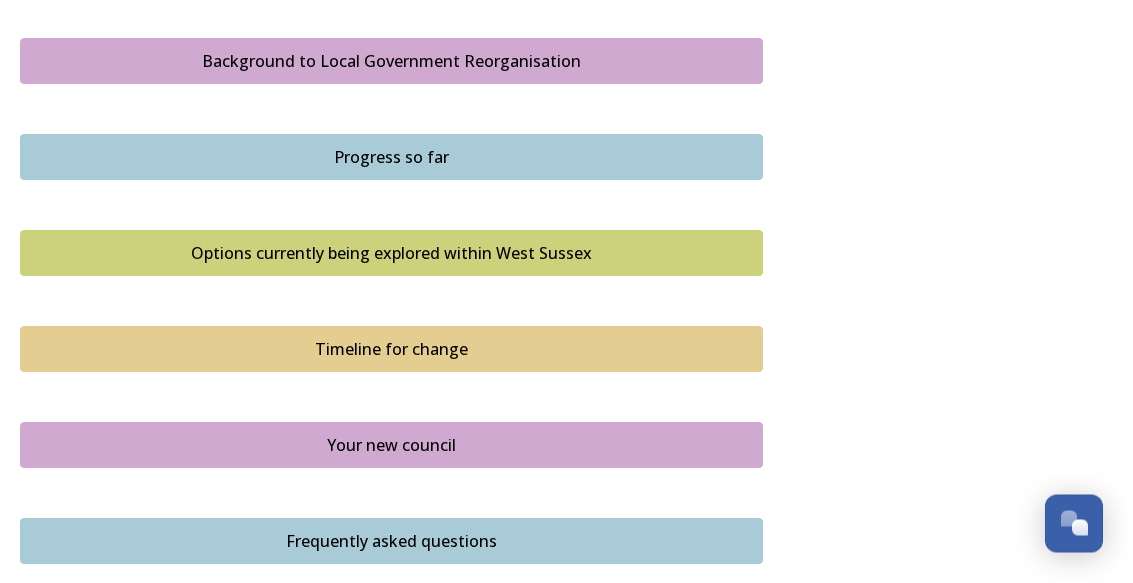 click on "Options currently being explored within West Sussex" at bounding box center (391, 254) 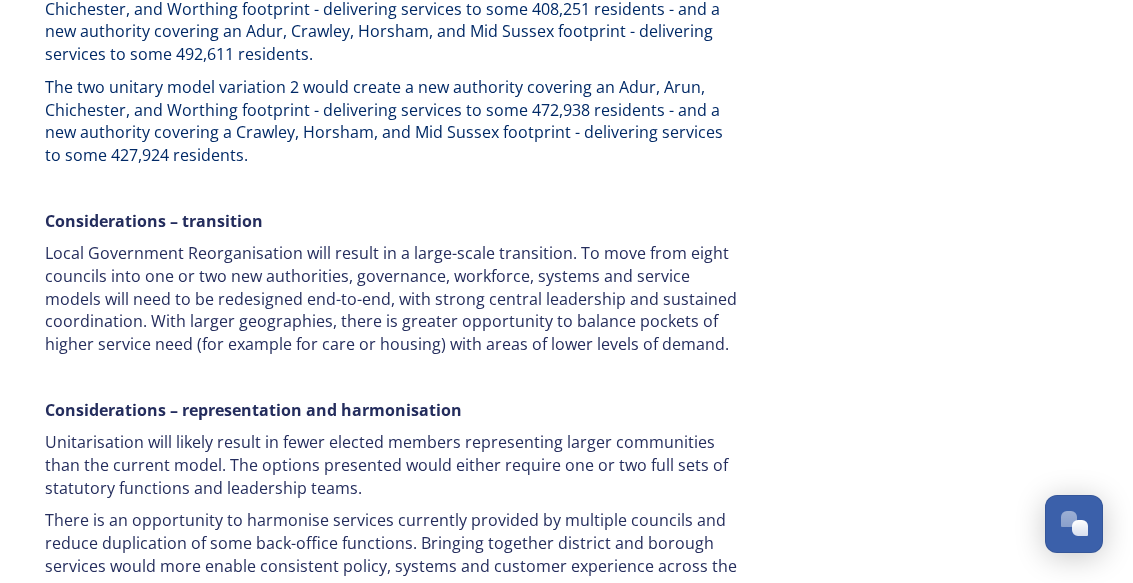 scroll, scrollTop: 1204, scrollLeft: 0, axis: vertical 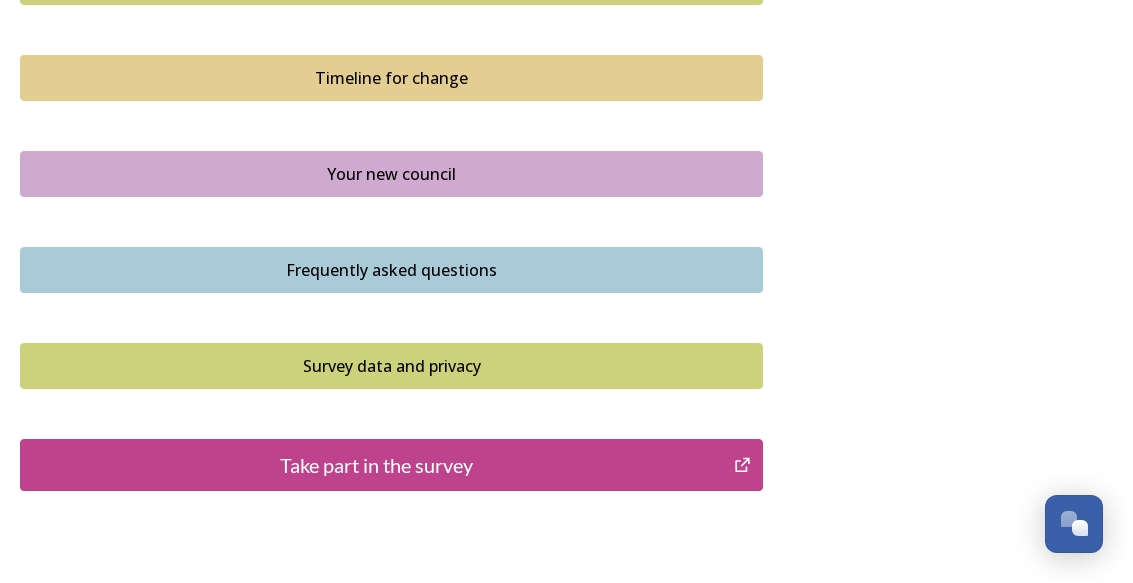 click on "Take part in the survey" at bounding box center (377, 465) 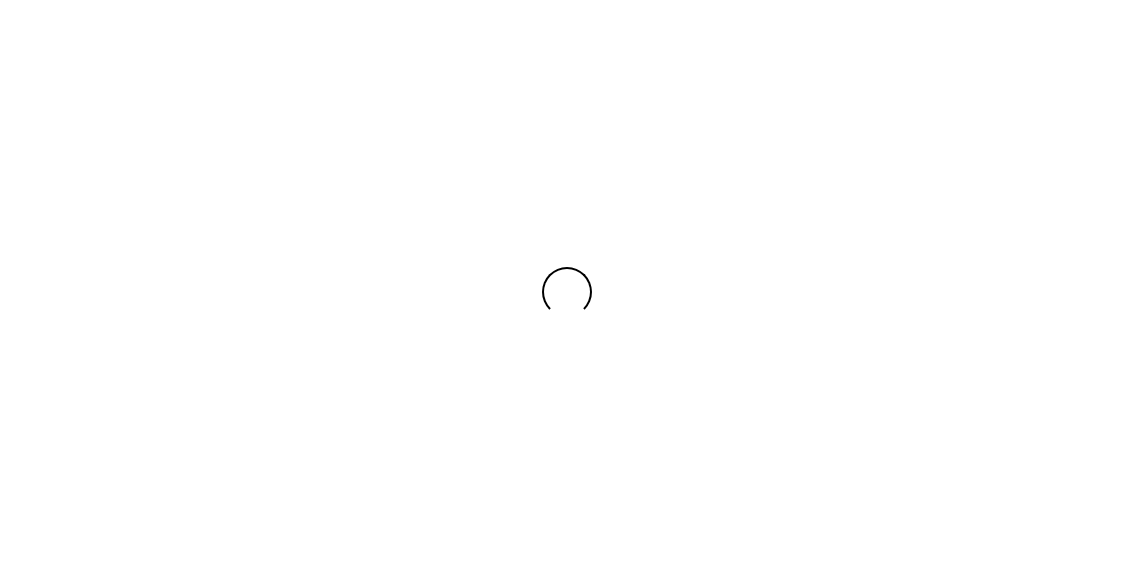scroll, scrollTop: 0, scrollLeft: 0, axis: both 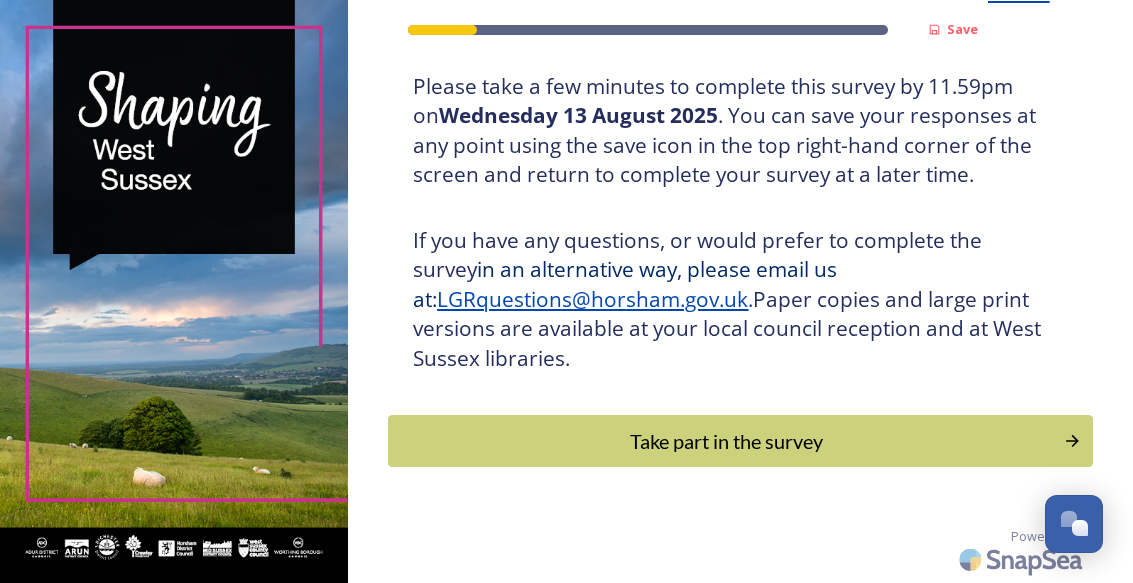 click on "Take part in the survey" at bounding box center (725, 441) 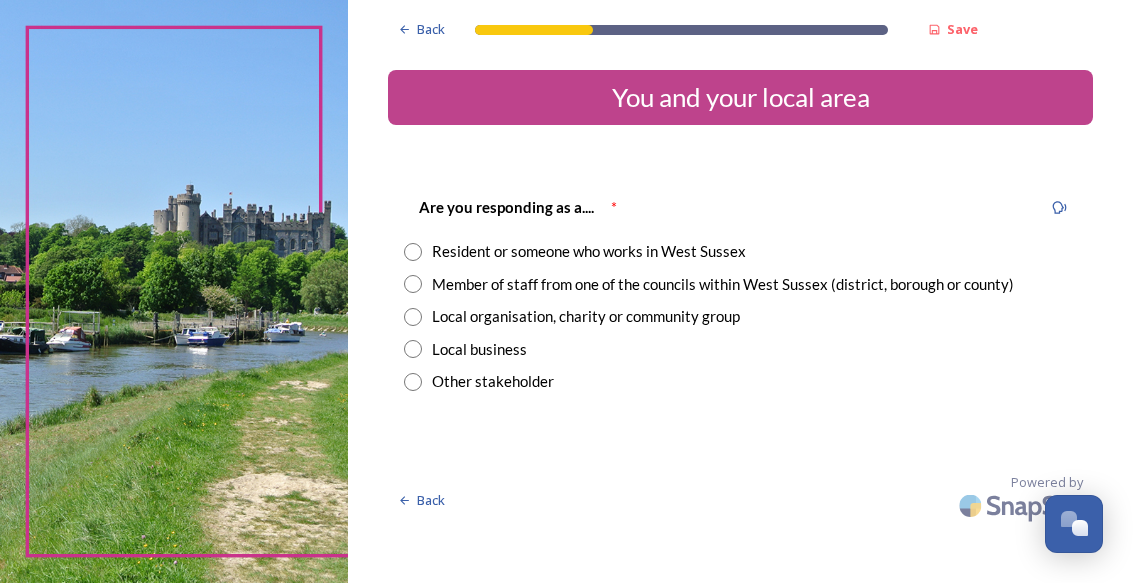 click at bounding box center [413, 252] 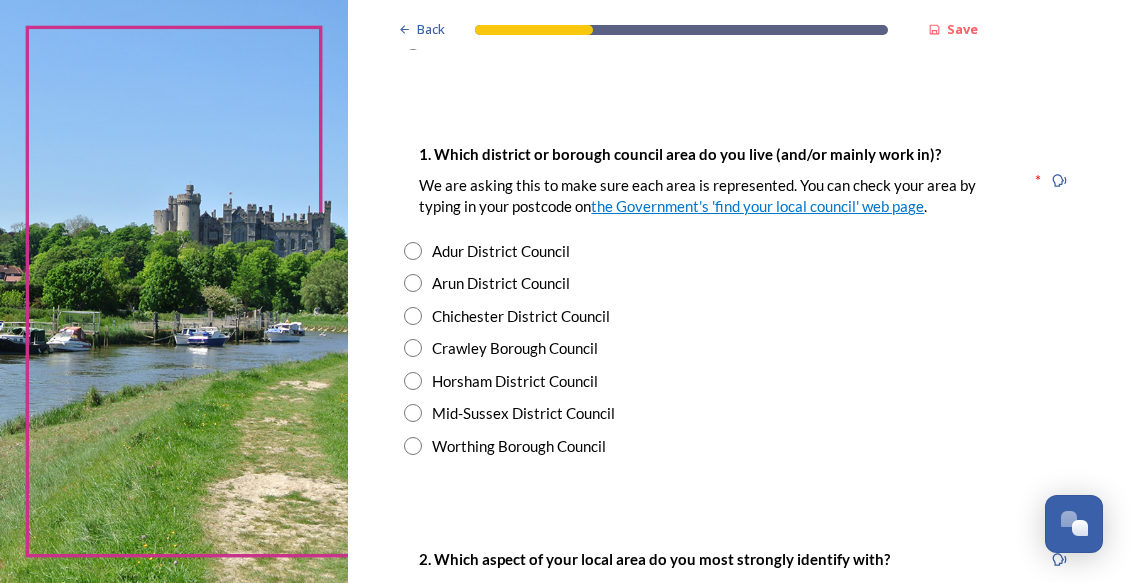 scroll, scrollTop: 341, scrollLeft: 0, axis: vertical 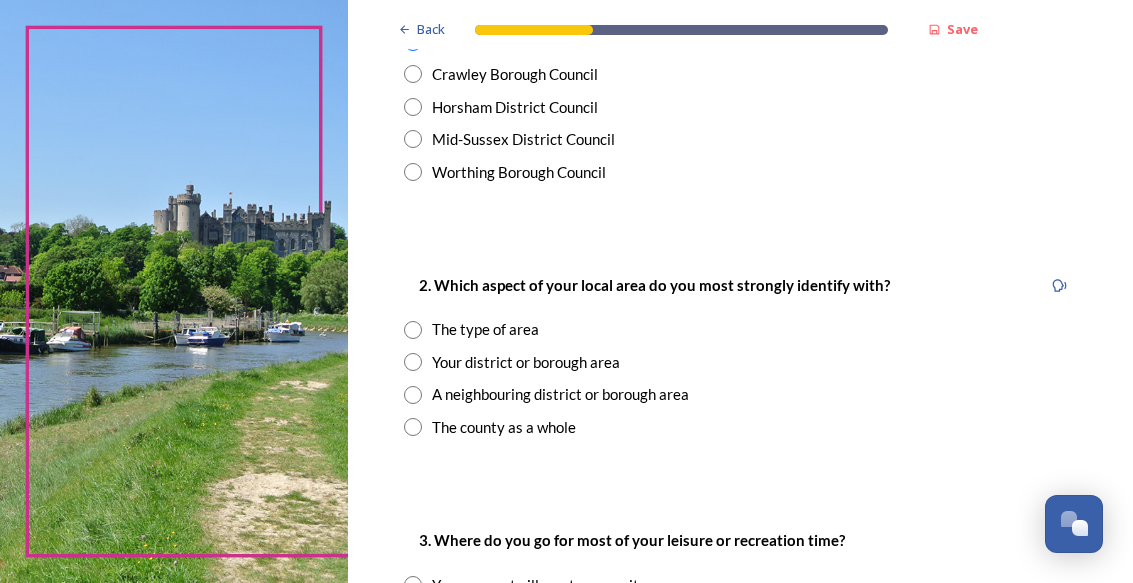 click at bounding box center [413, 362] 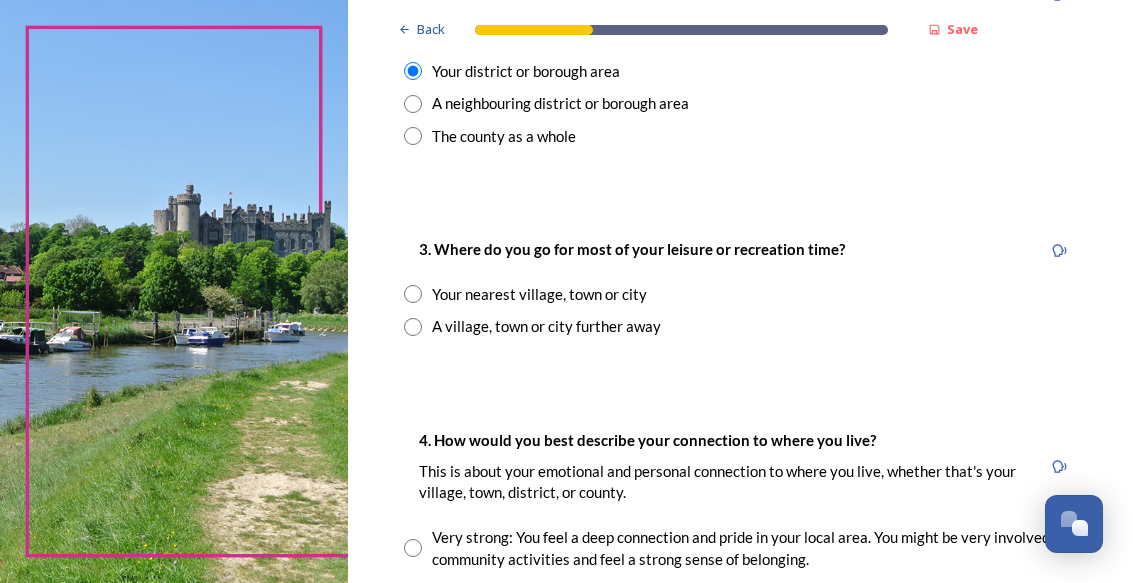 scroll, scrollTop: 906, scrollLeft: 0, axis: vertical 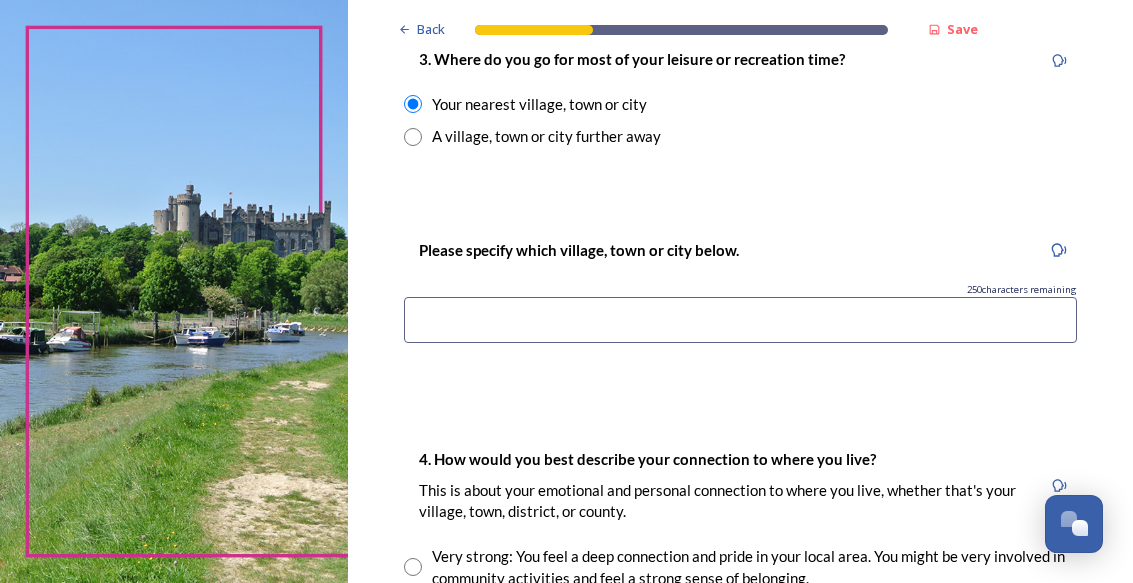 click at bounding box center (740, 320) 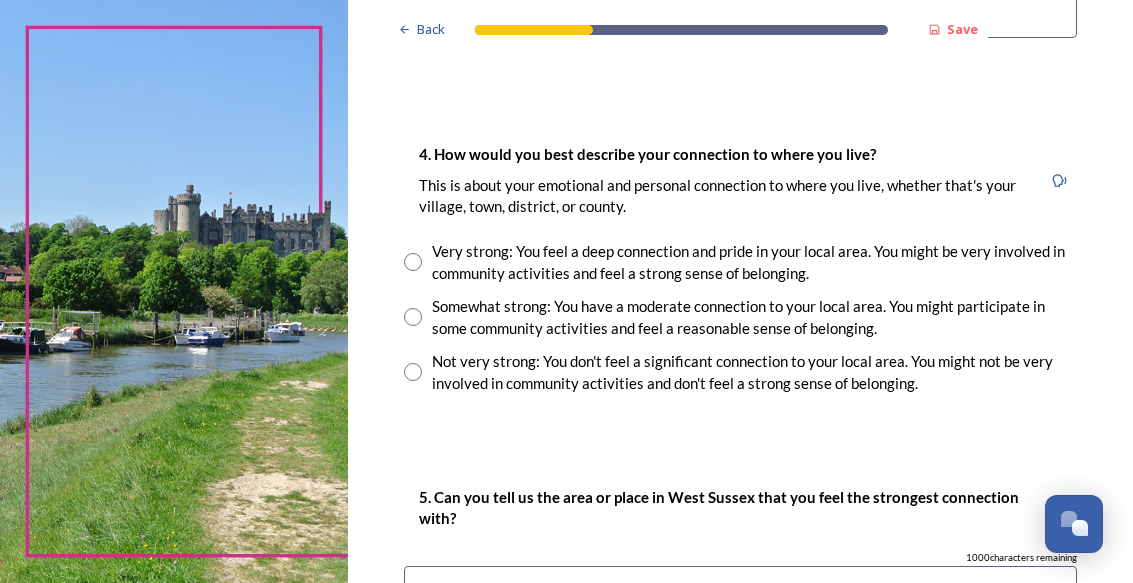 scroll, scrollTop: 1405, scrollLeft: 0, axis: vertical 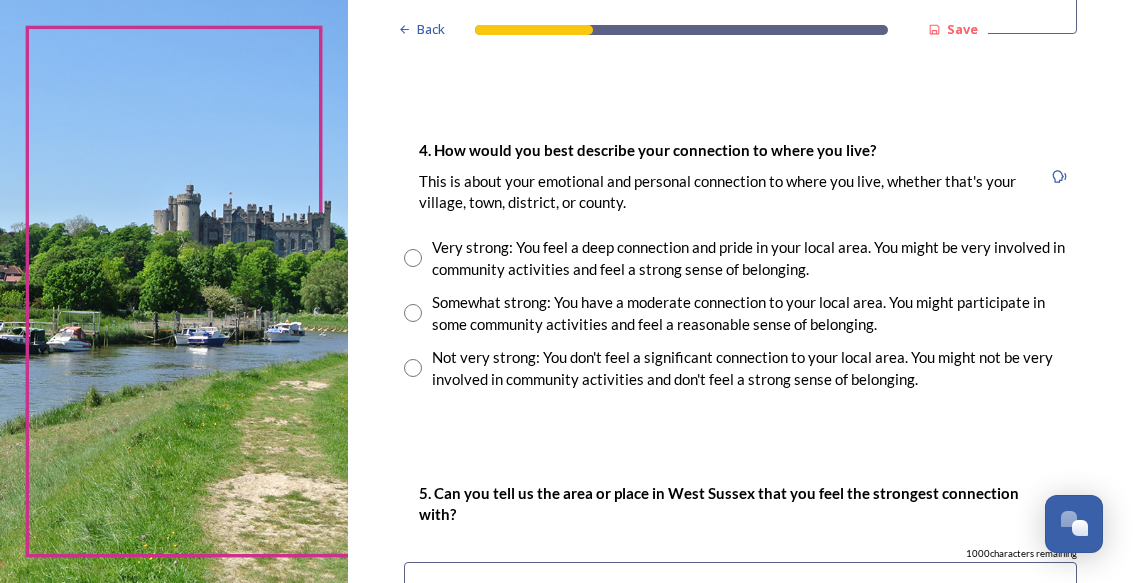 type on "Chichester" 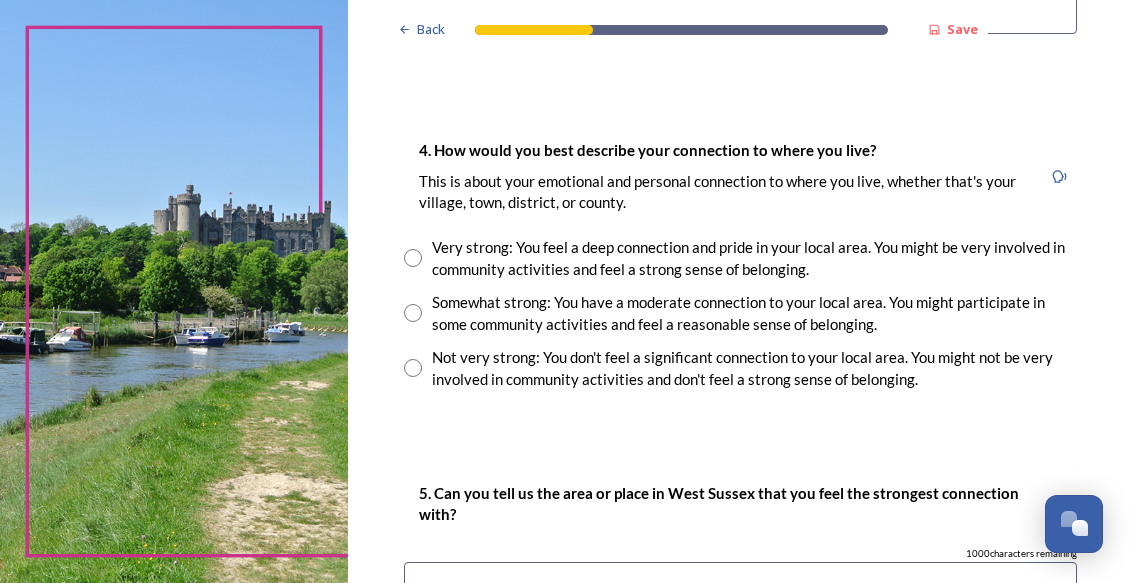 radio on "true" 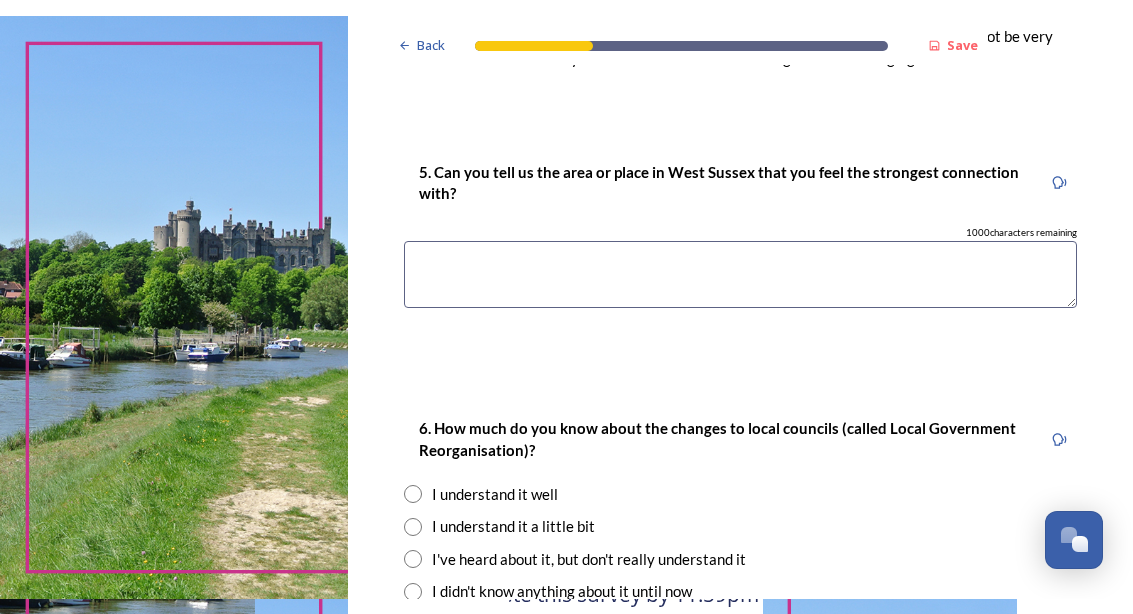 scroll, scrollTop: 1750, scrollLeft: 0, axis: vertical 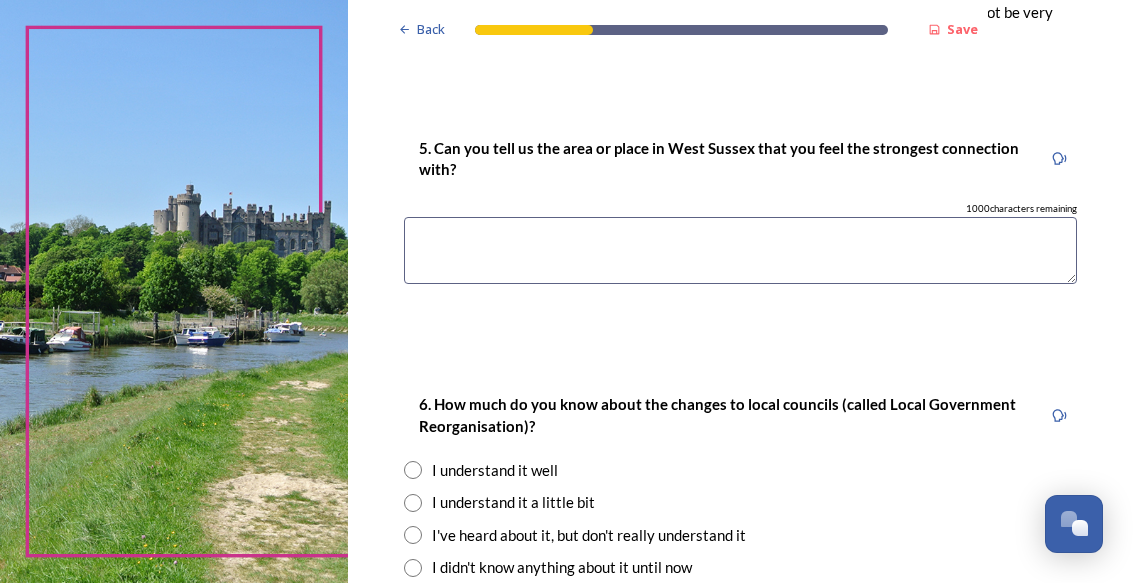 click at bounding box center (740, 250) 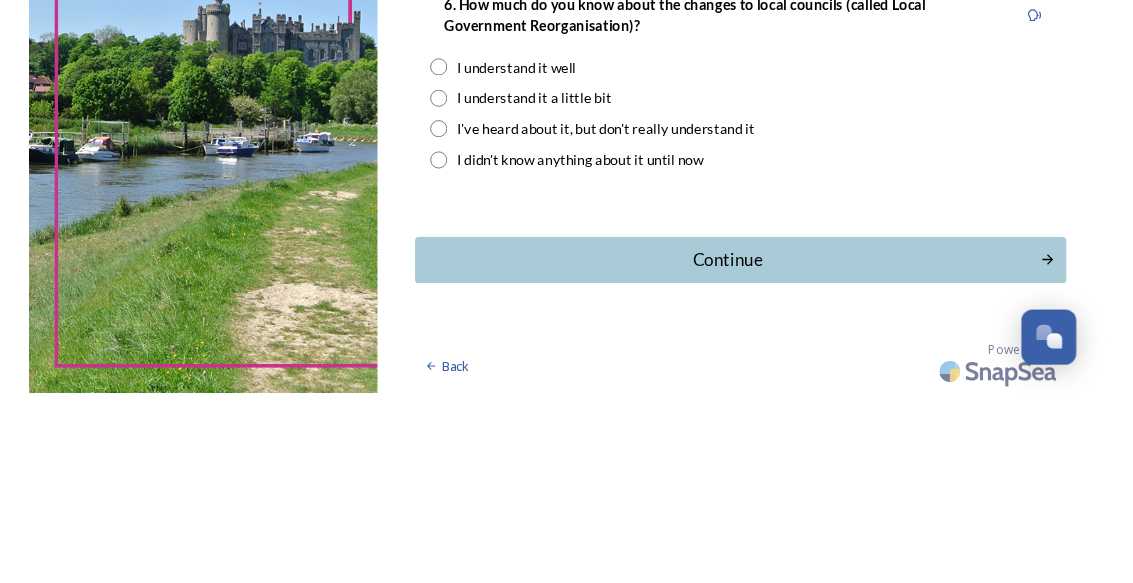 scroll, scrollTop: 2014, scrollLeft: 0, axis: vertical 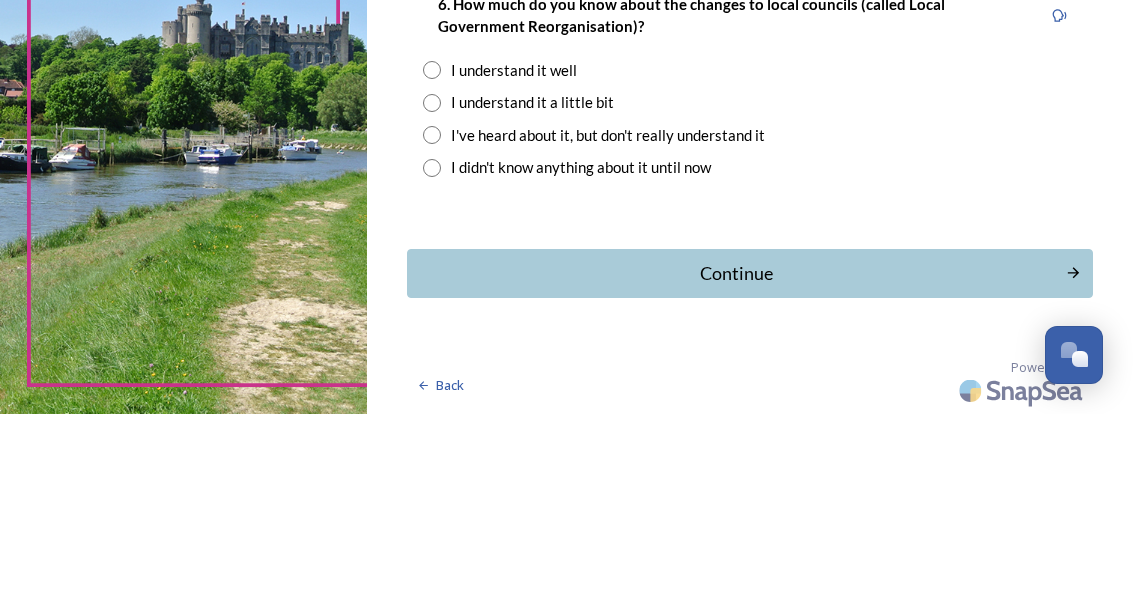 type on "Chichester" 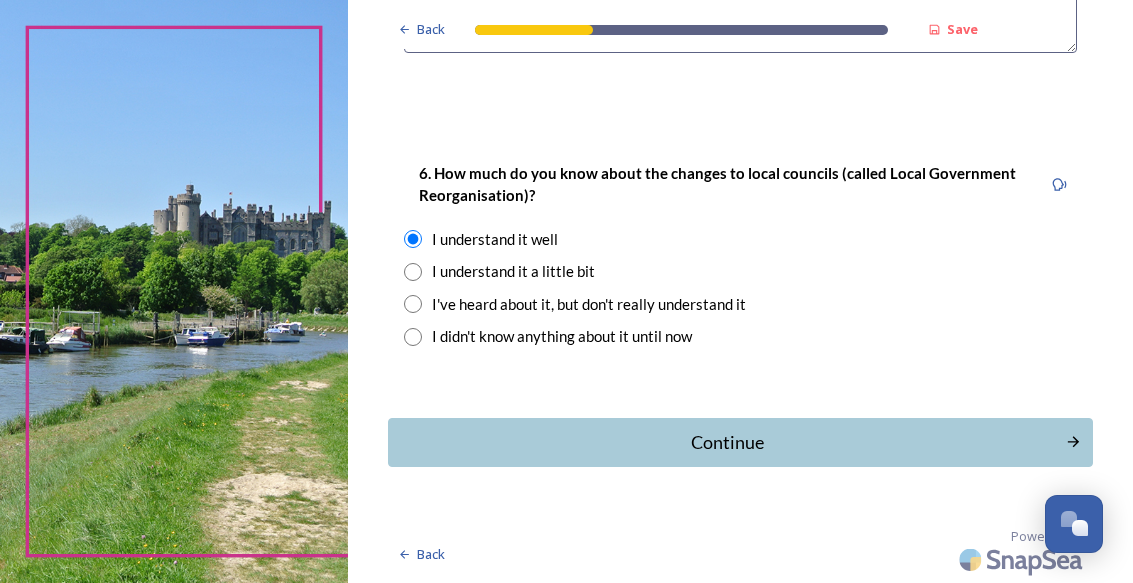 click on "Continue" at bounding box center (726, 442) 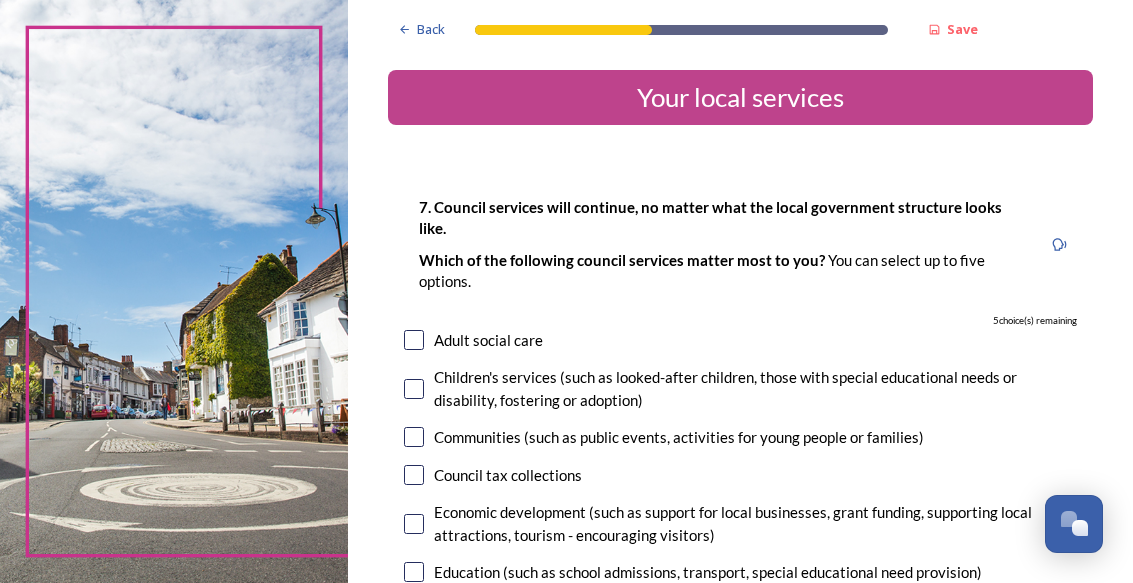 click on "Adult social care" at bounding box center [488, 340] 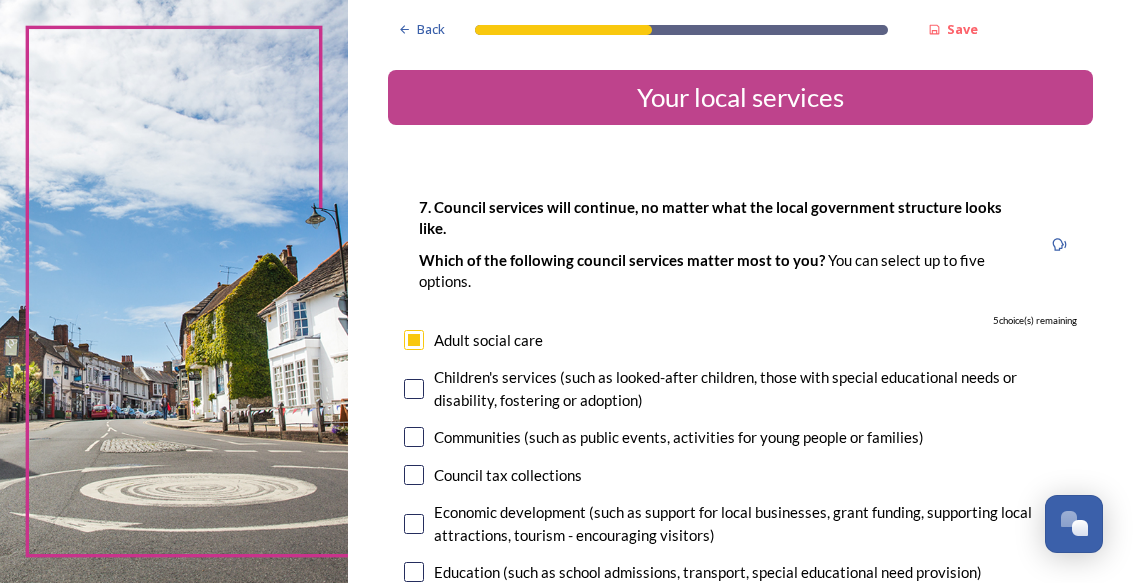 checkbox on "true" 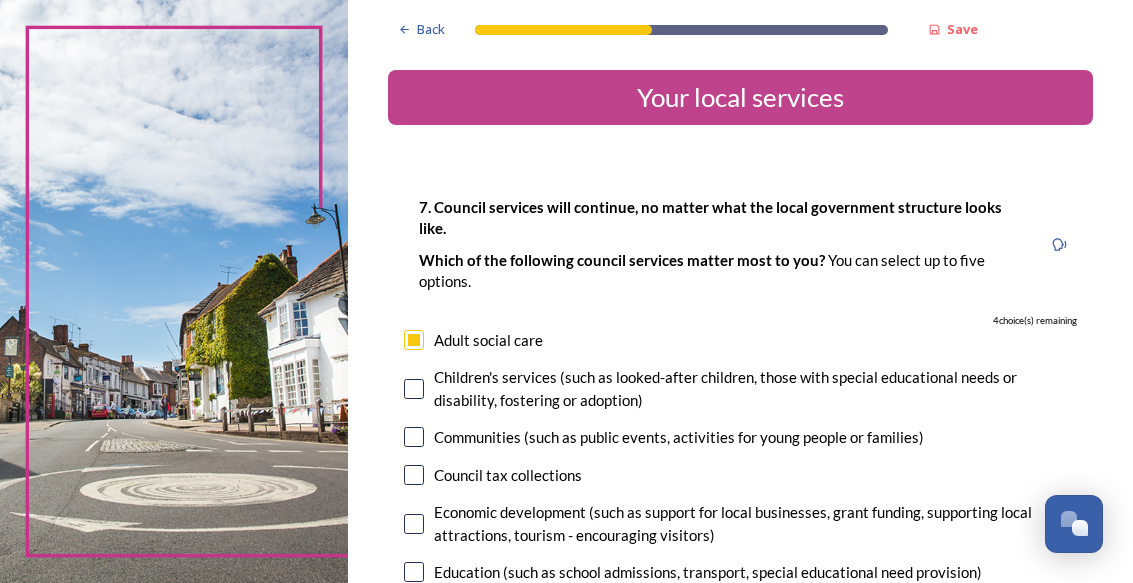 click at bounding box center [414, 389] 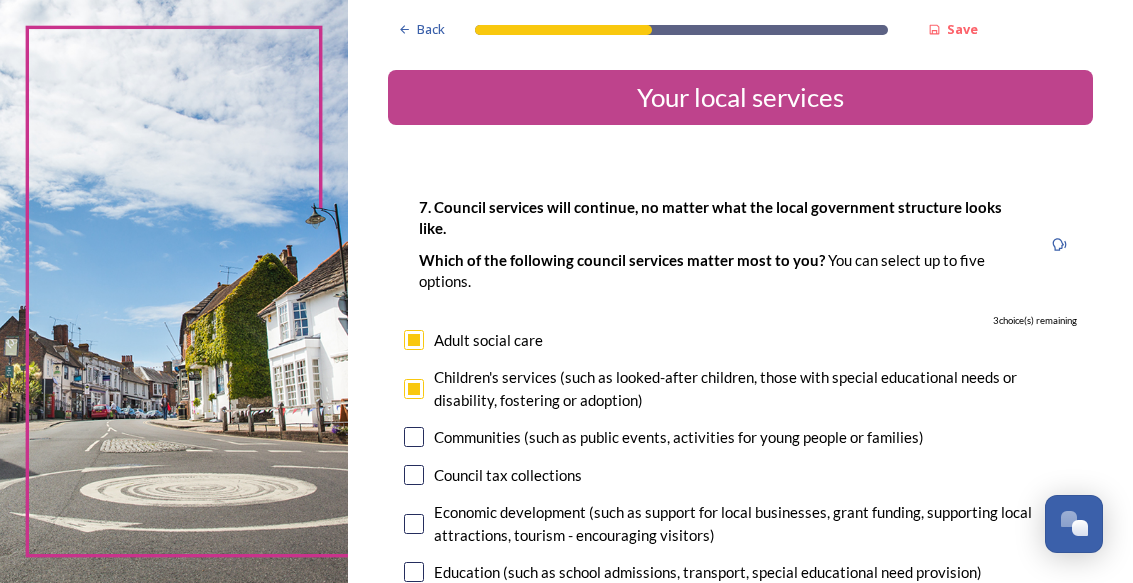 click on "Communities (such as public events, activities for young people or families)" at bounding box center (679, 437) 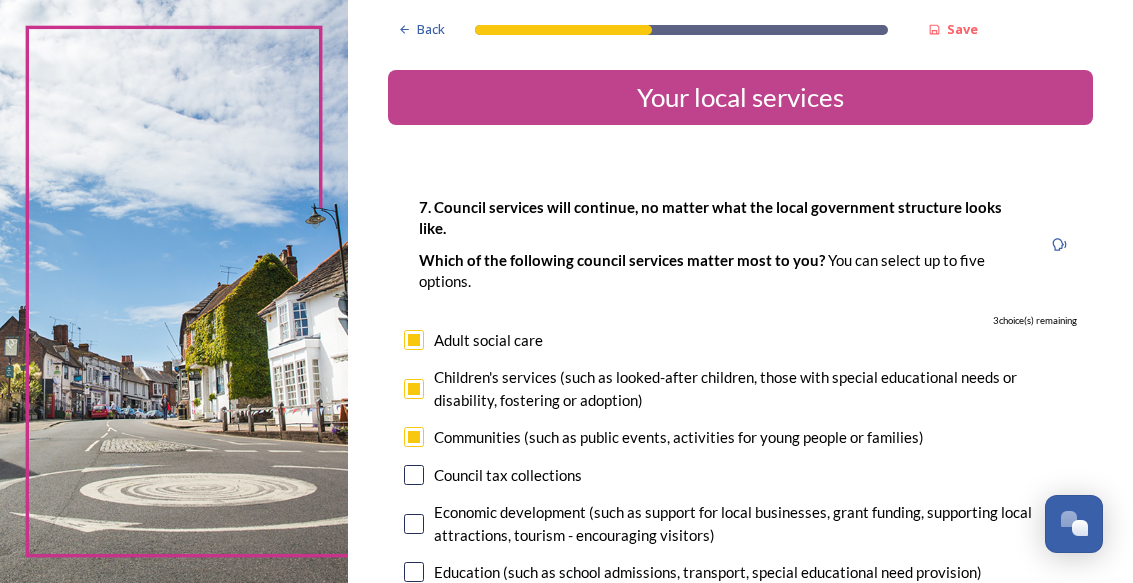 checkbox on "true" 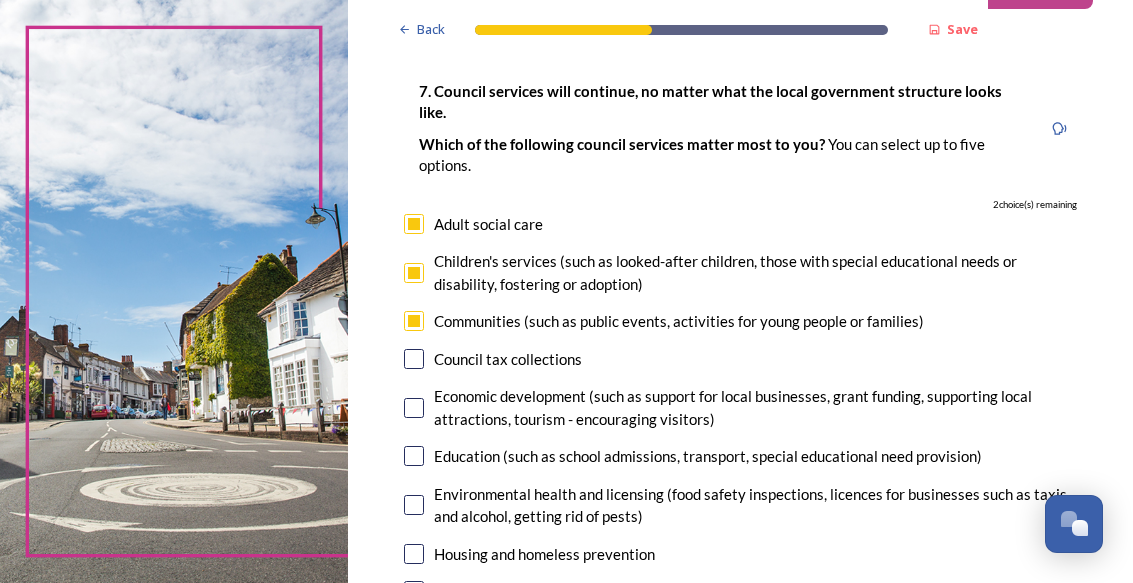 scroll, scrollTop: 124, scrollLeft: 0, axis: vertical 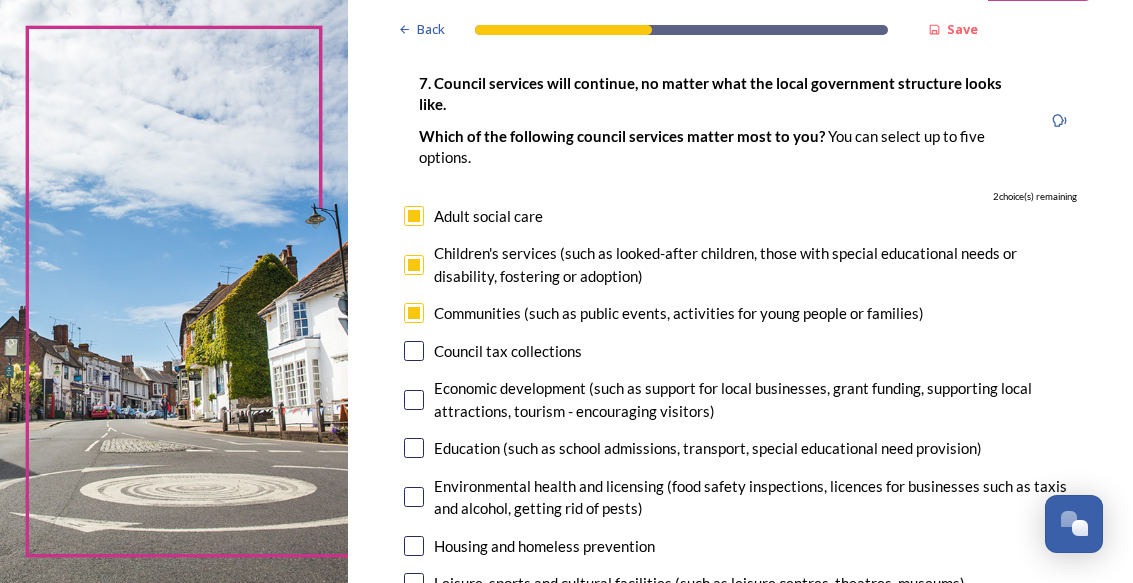 click at bounding box center (414, 351) 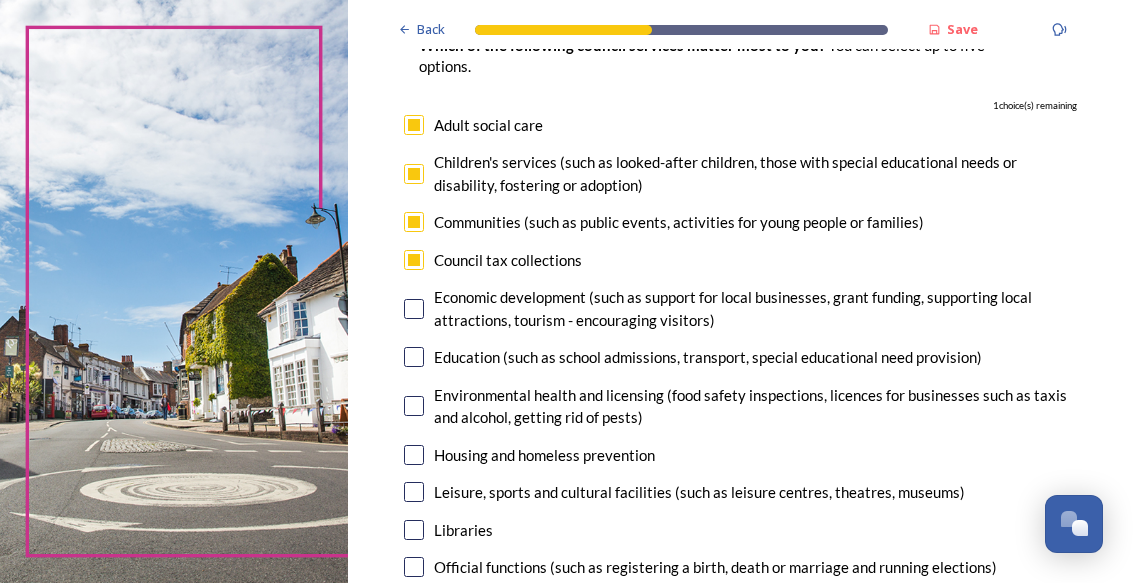 scroll, scrollTop: 215, scrollLeft: 0, axis: vertical 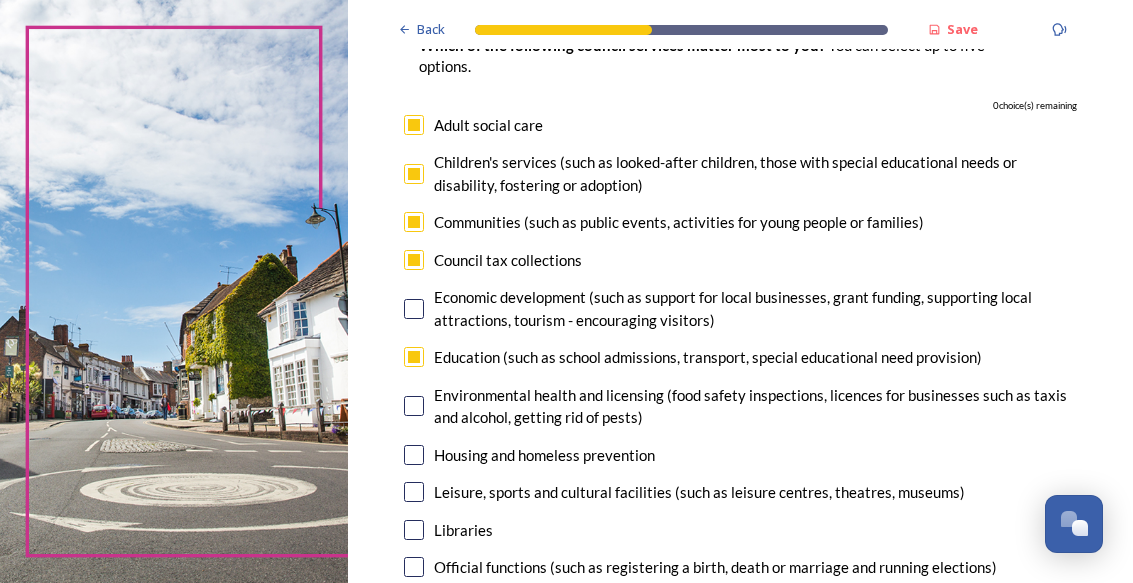 click at bounding box center [414, 309] 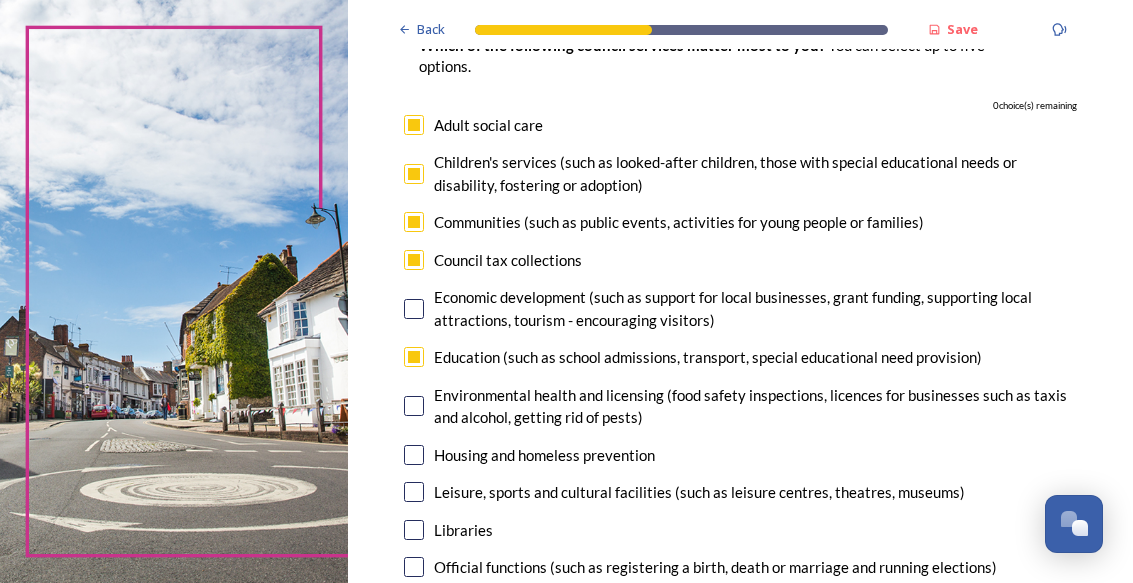 click at bounding box center [414, 309] 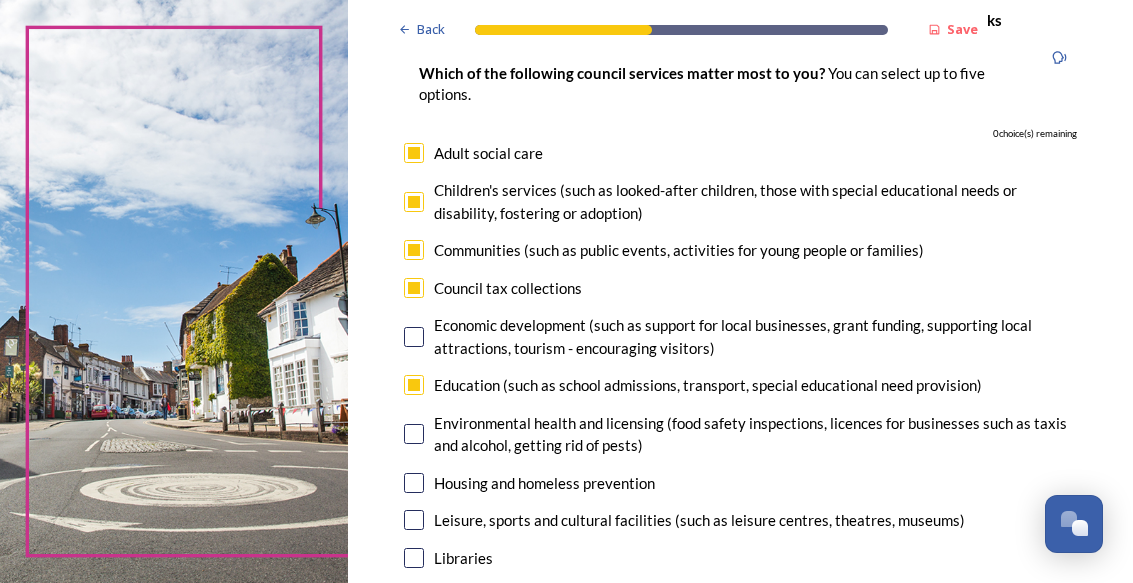 scroll, scrollTop: 182, scrollLeft: 0, axis: vertical 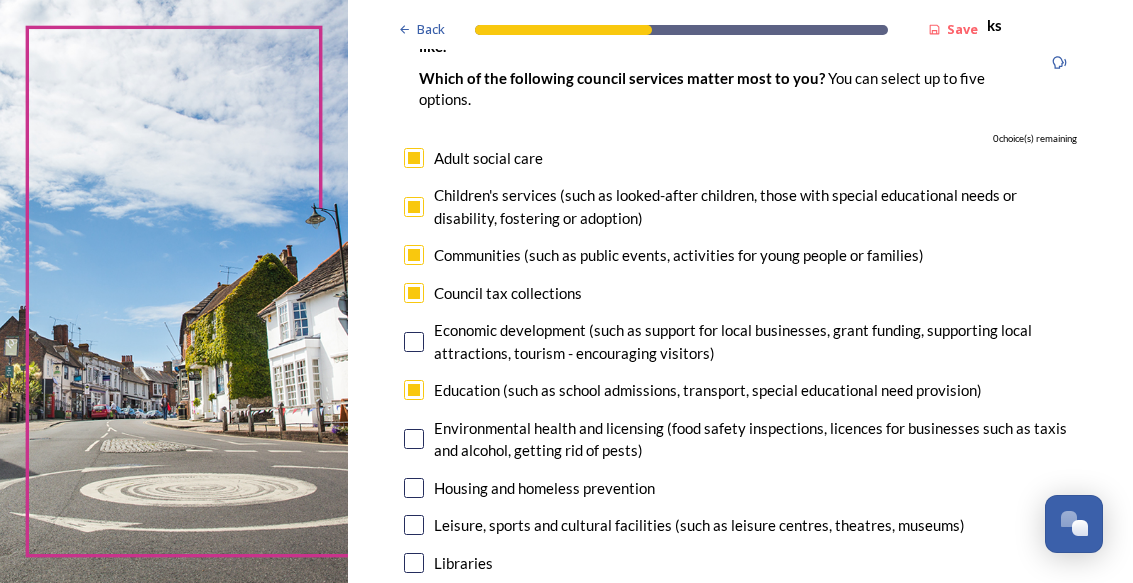 click at bounding box center (414, 342) 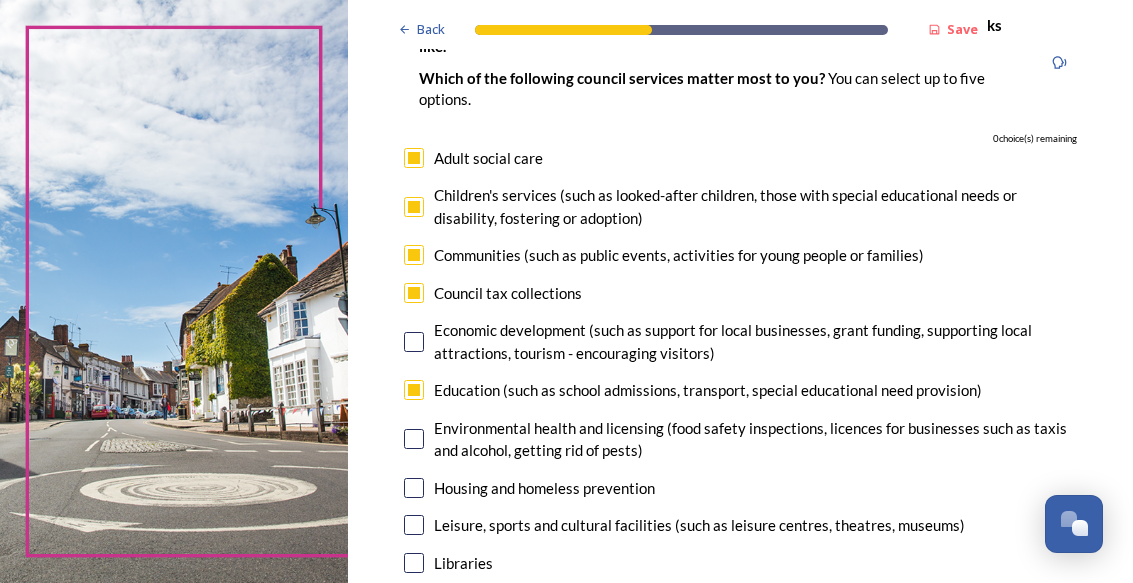 click at bounding box center (414, 439) 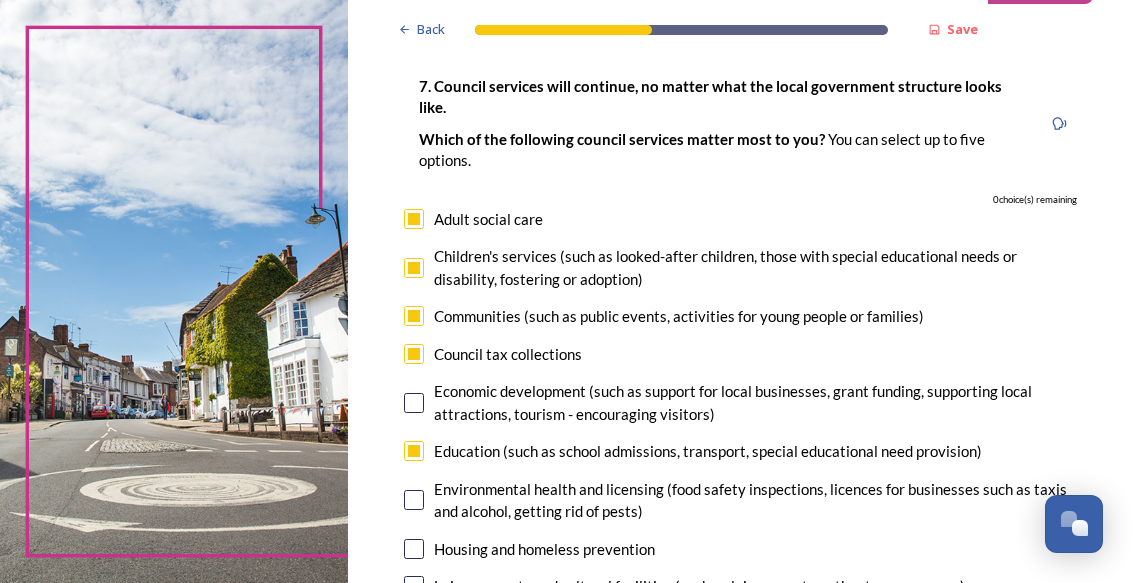scroll, scrollTop: 127, scrollLeft: 0, axis: vertical 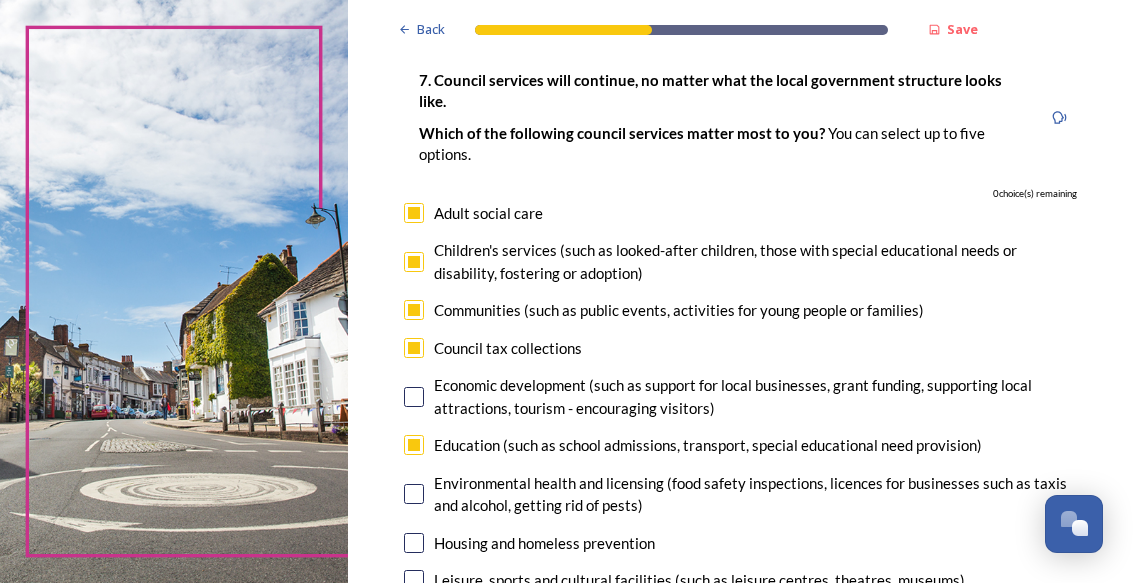 click at bounding box center [414, 310] 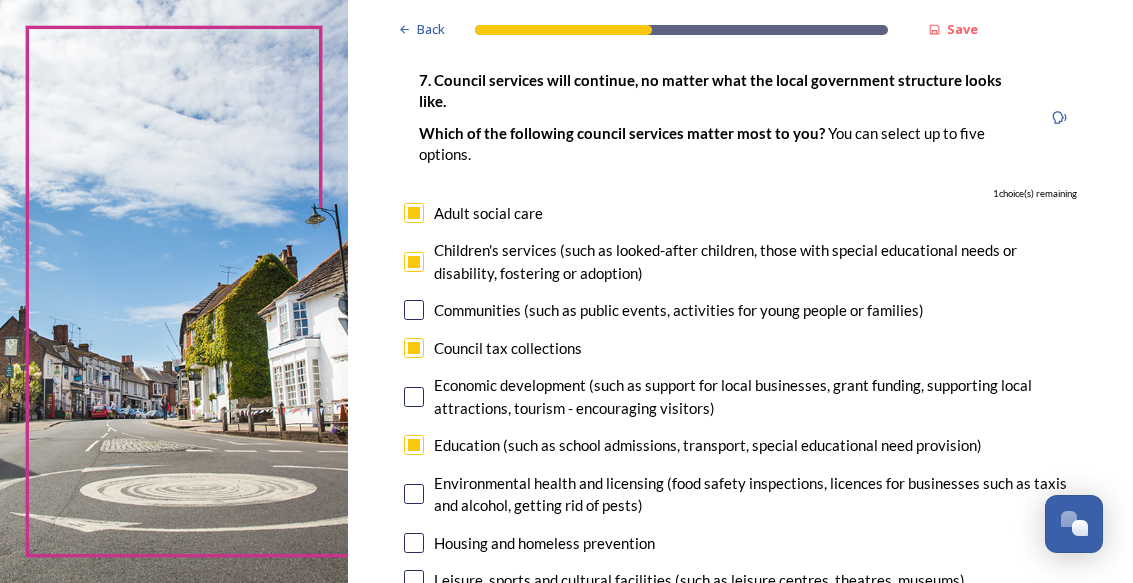 click on "Council tax collections" at bounding box center [508, 348] 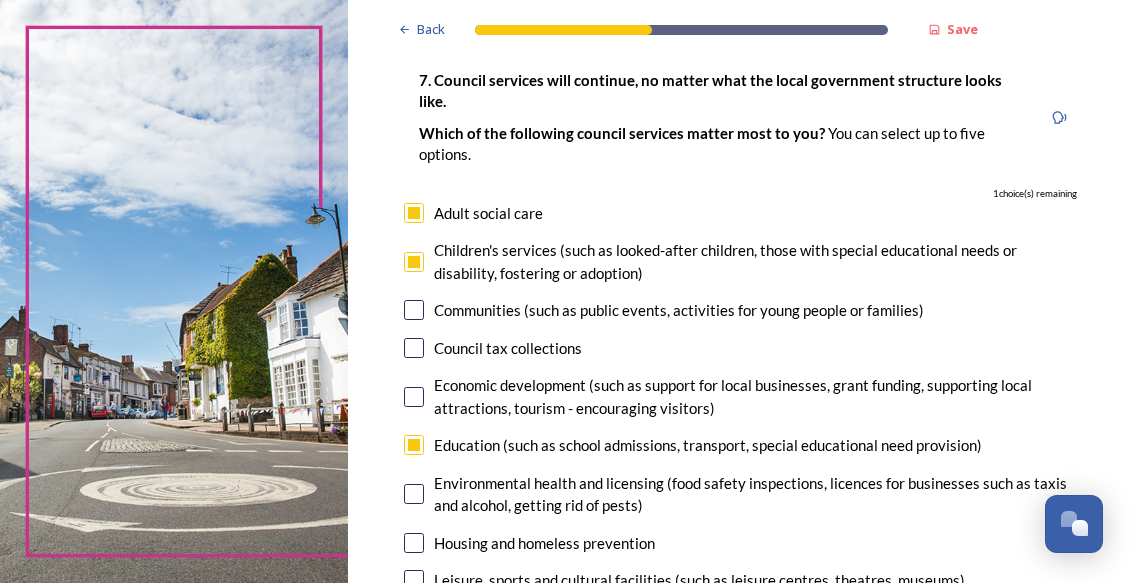 checkbox on "false" 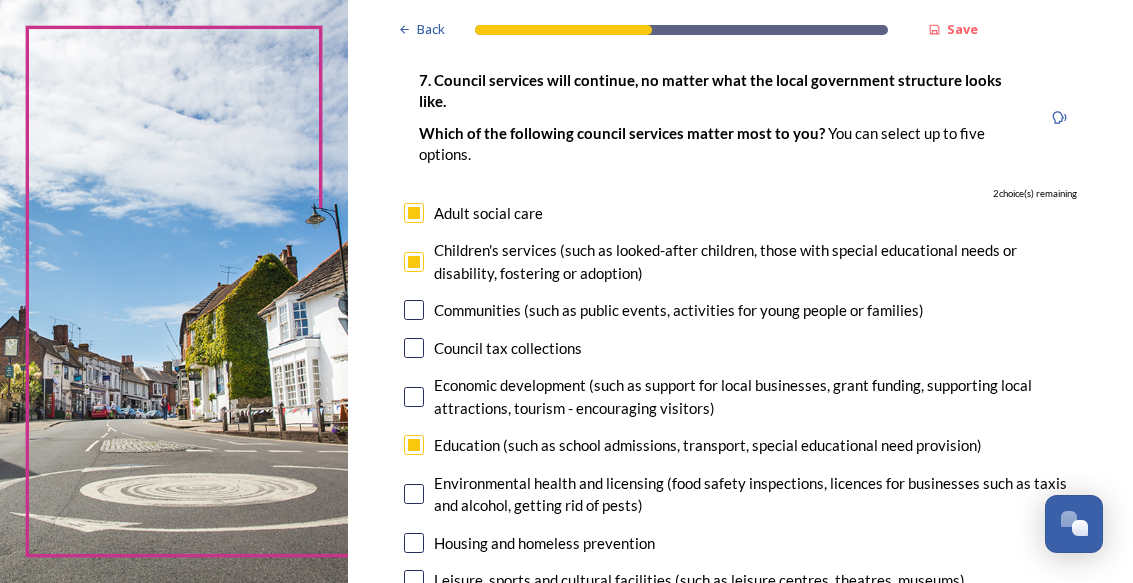 click on "Education (such as school admissions, transport, special educational need provision)" at bounding box center [708, 445] 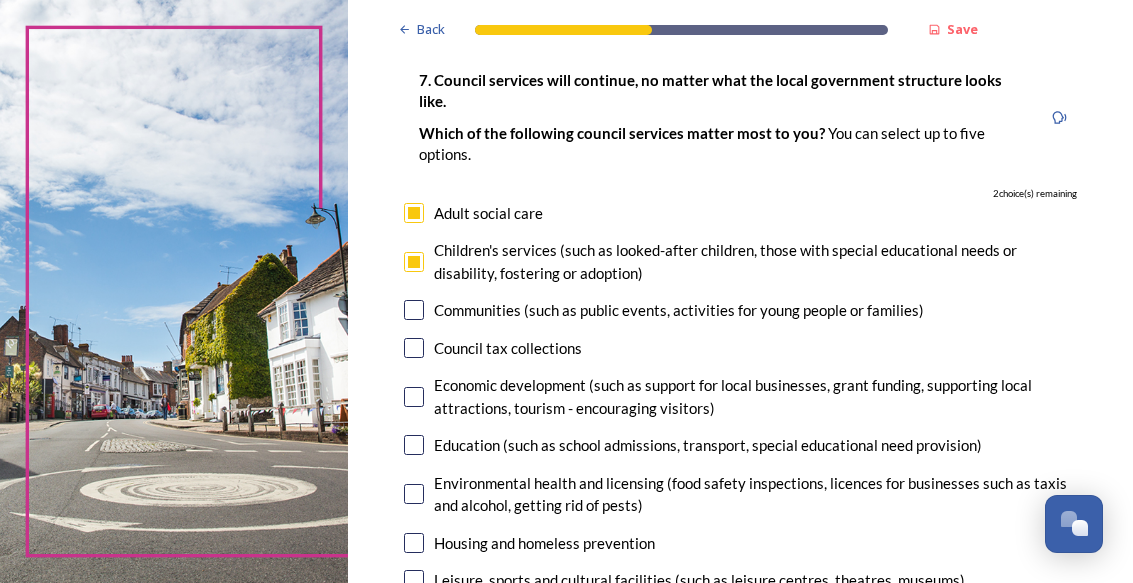 checkbox on "false" 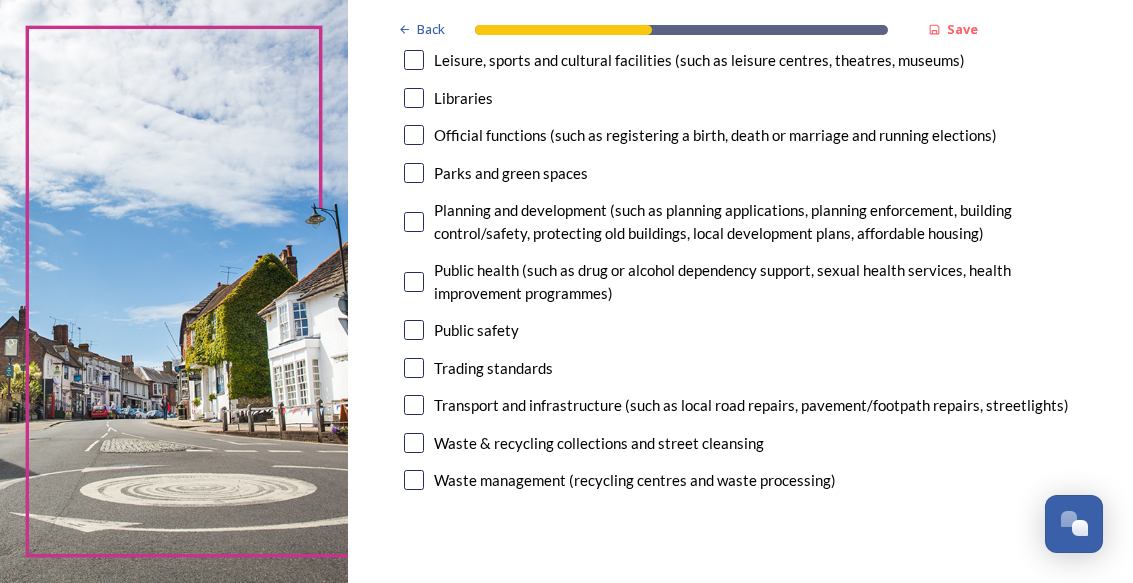 scroll, scrollTop: 668, scrollLeft: 0, axis: vertical 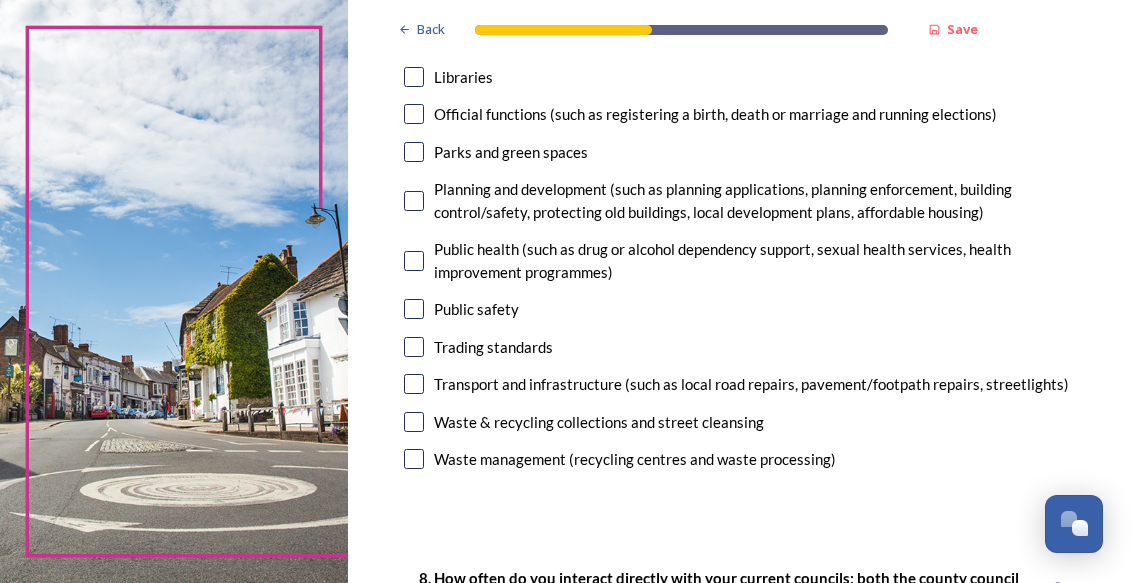 click at bounding box center [414, 422] 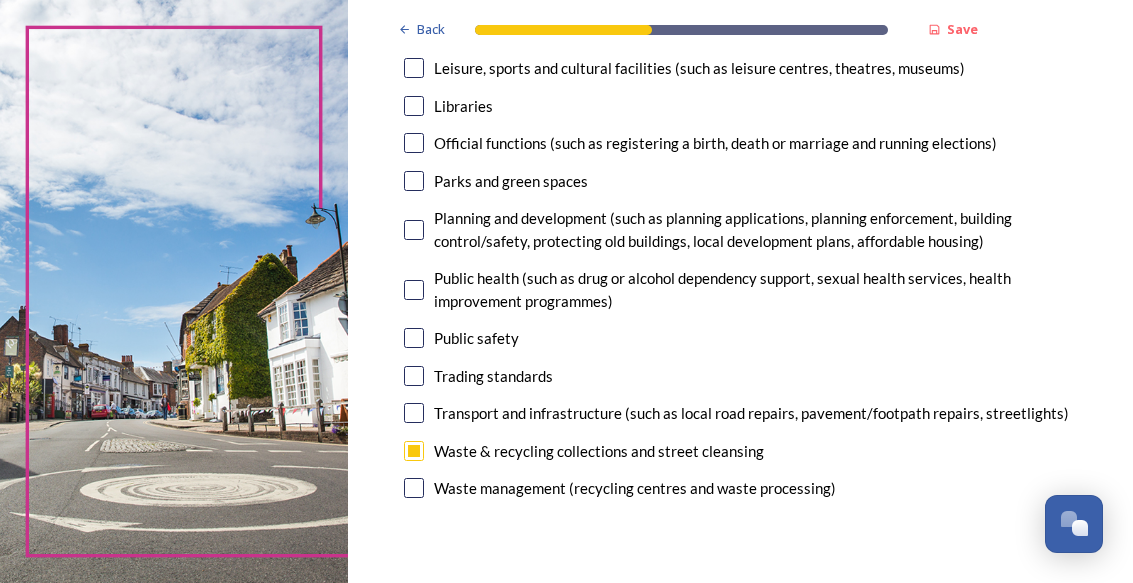 scroll, scrollTop: 631, scrollLeft: 0, axis: vertical 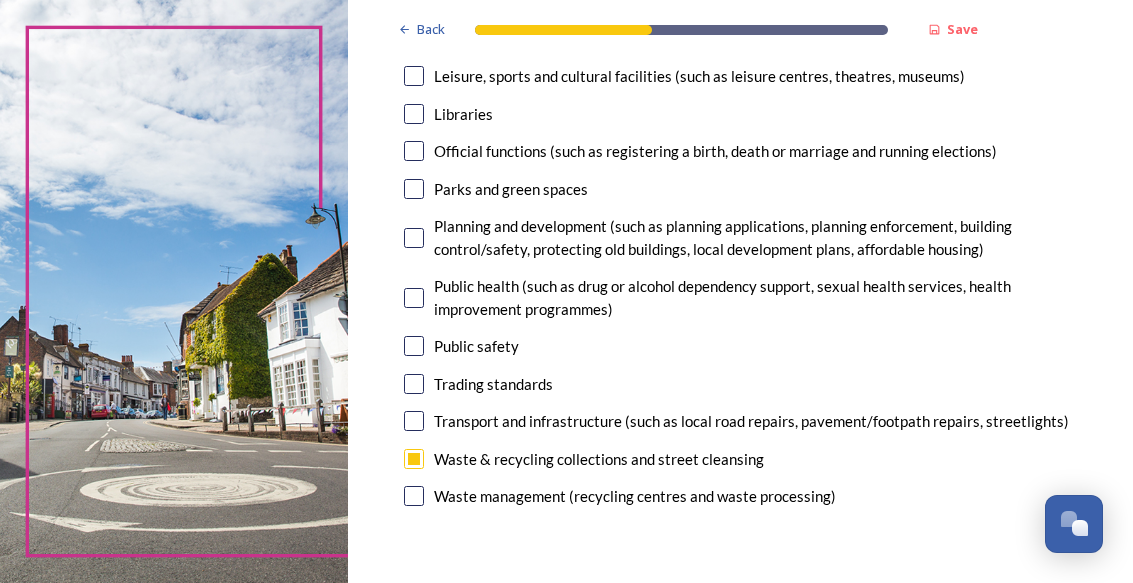 click at bounding box center [414, 298] 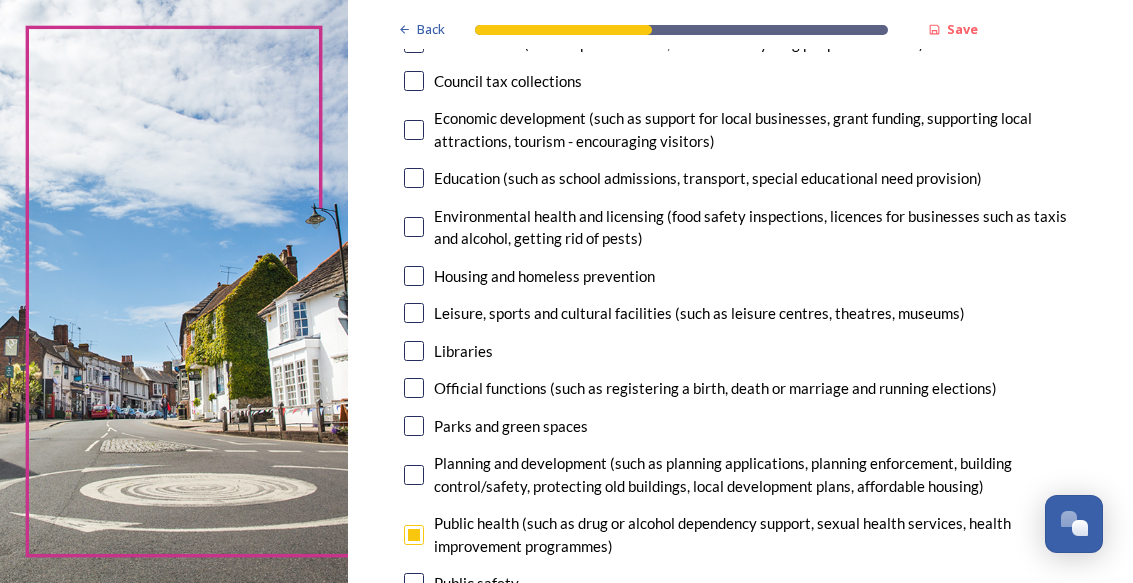 scroll, scrollTop: 394, scrollLeft: 0, axis: vertical 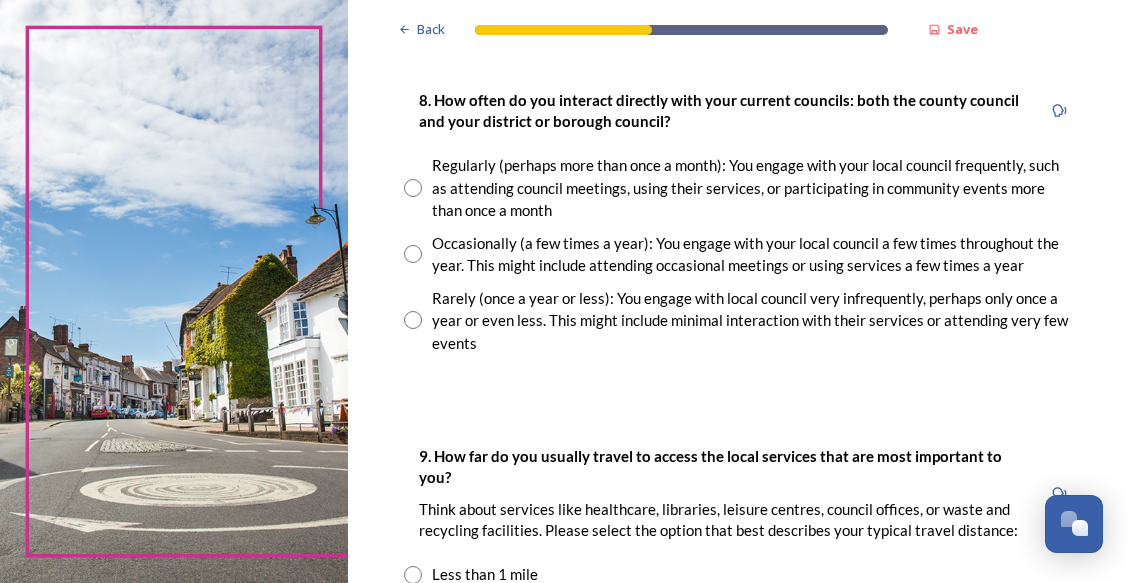 click at bounding box center [413, 320] 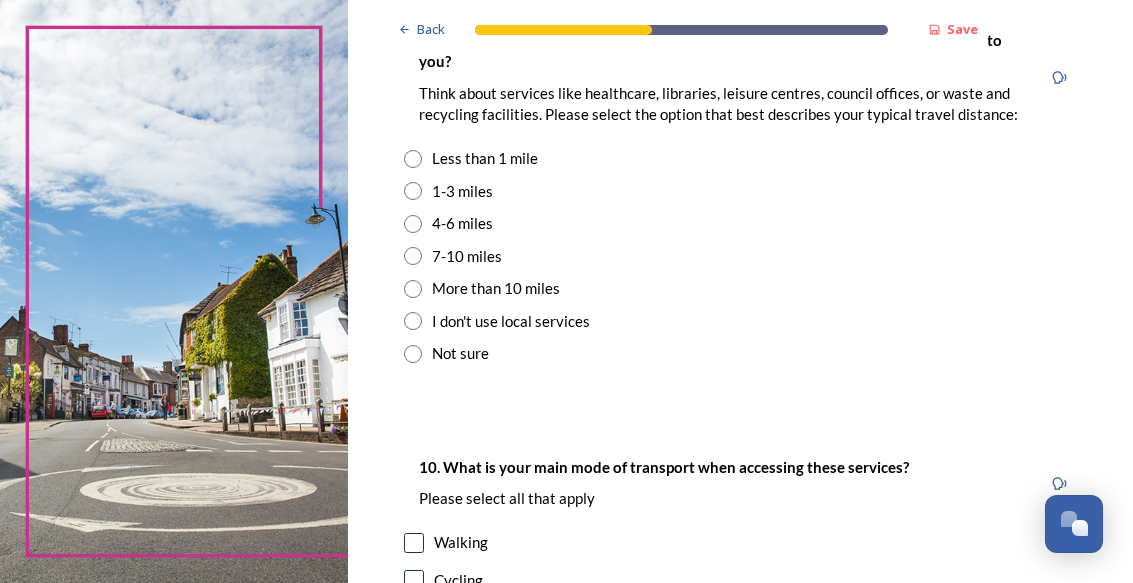 scroll, scrollTop: 1562, scrollLeft: 0, axis: vertical 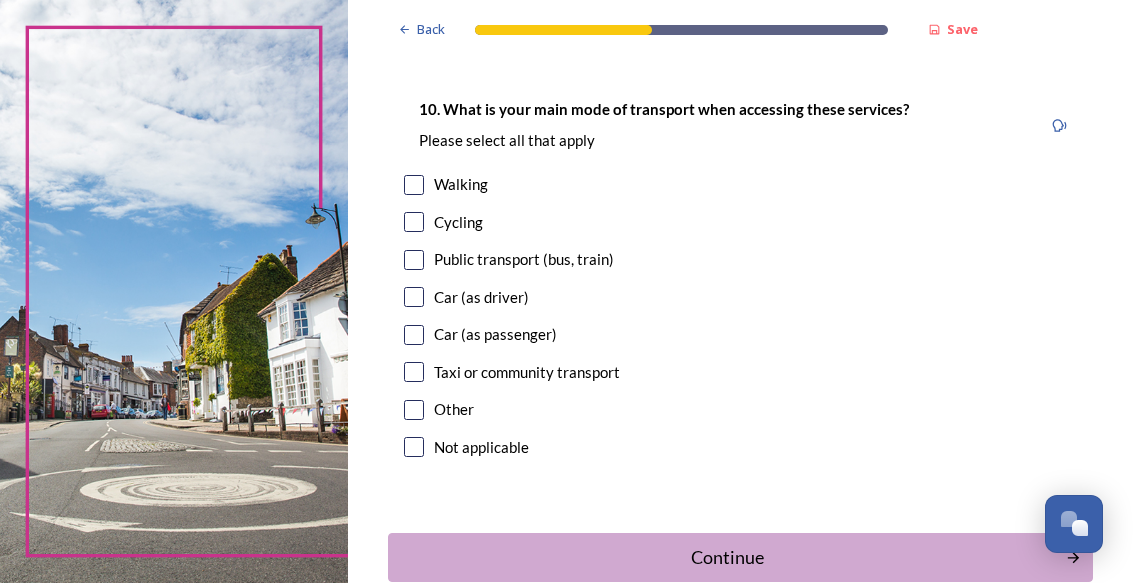 click at bounding box center [414, 185] 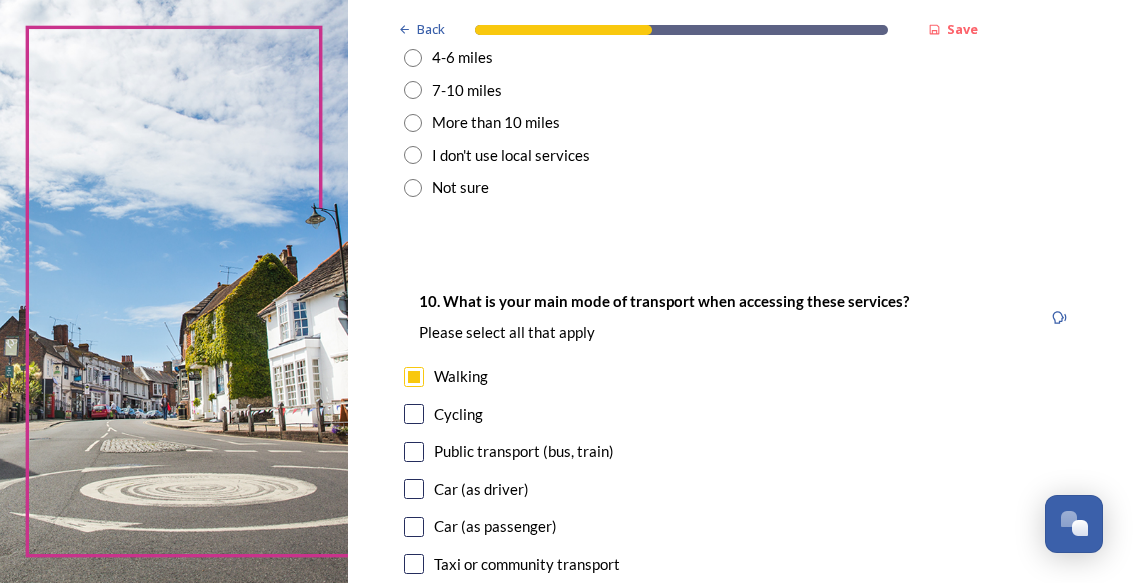 scroll, scrollTop: 1728, scrollLeft: 0, axis: vertical 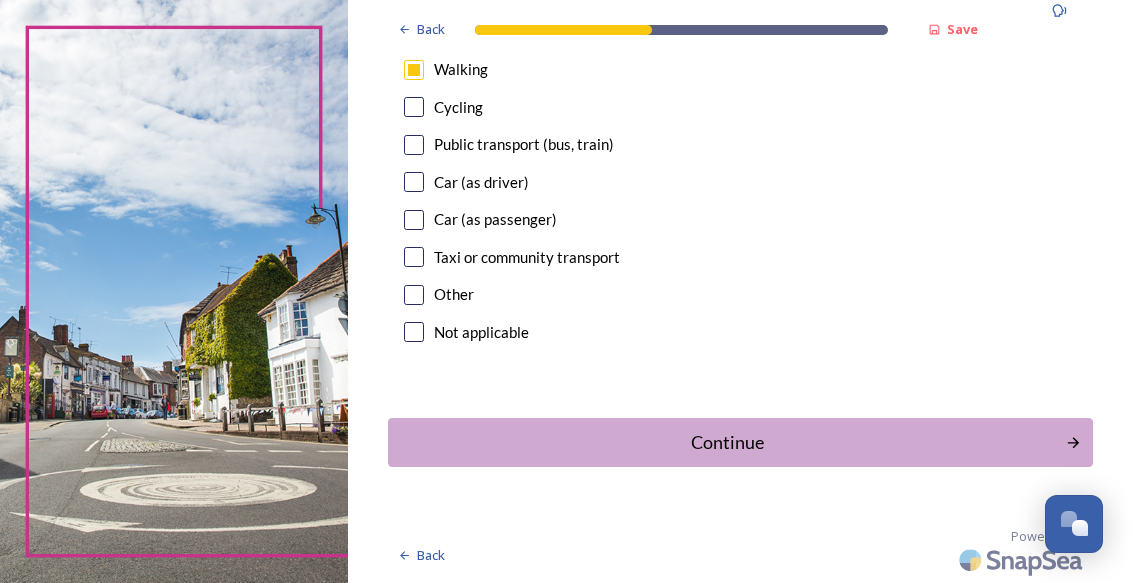 click on "Continue" at bounding box center (726, 442) 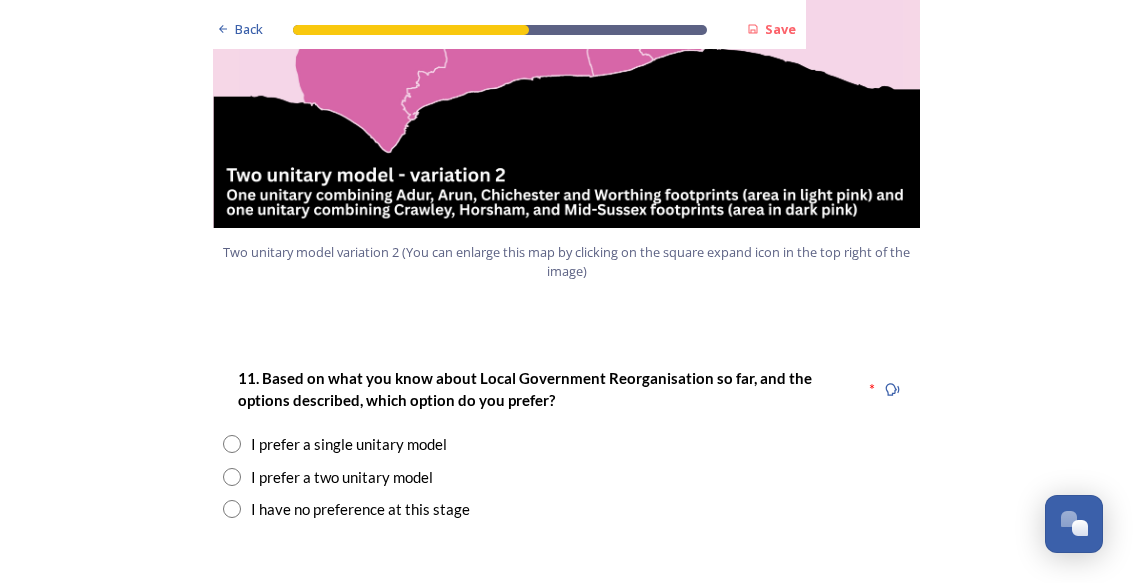 scroll, scrollTop: 2372, scrollLeft: 0, axis: vertical 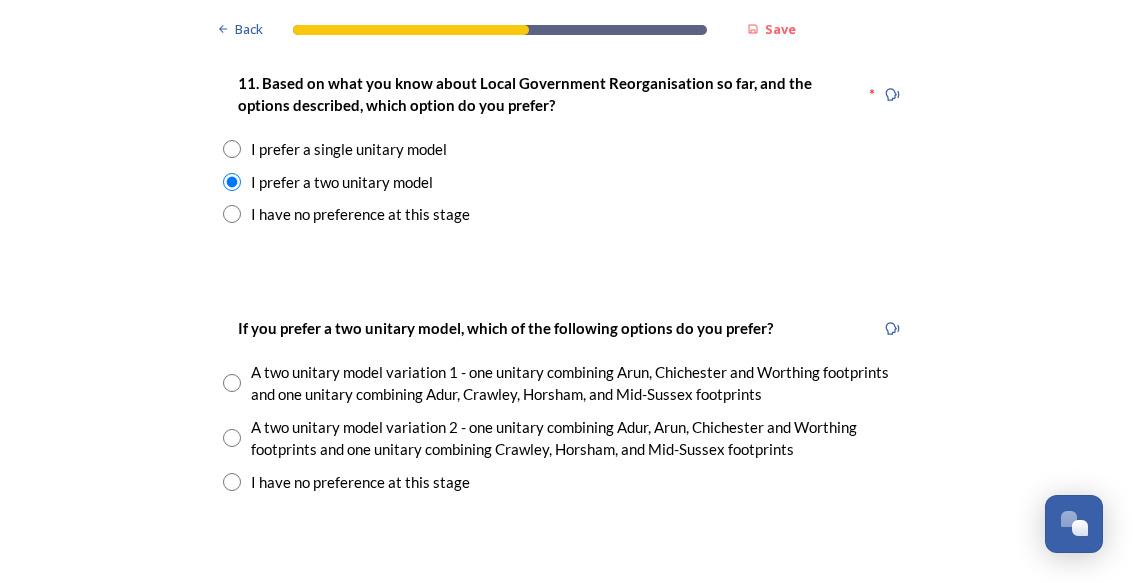 click on "A two unitary model variation 2 - one unitary combining Adur, Arun, Chichester and Worthing footprints and one unitary combining Crawley, Horsham, and Mid-Sussex footprints" at bounding box center (567, 438) 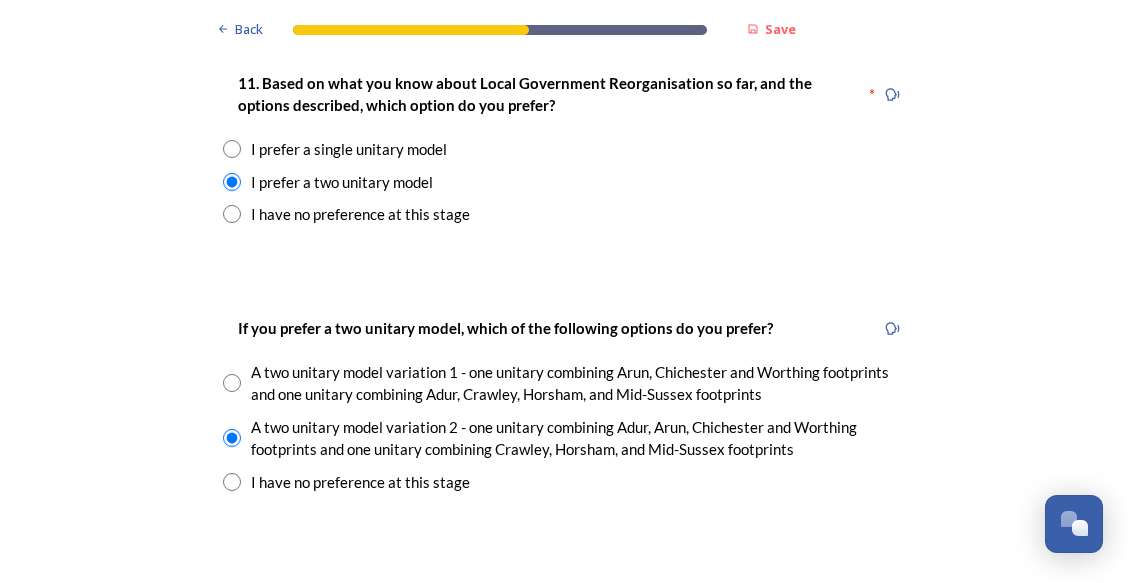 click at bounding box center [232, 482] 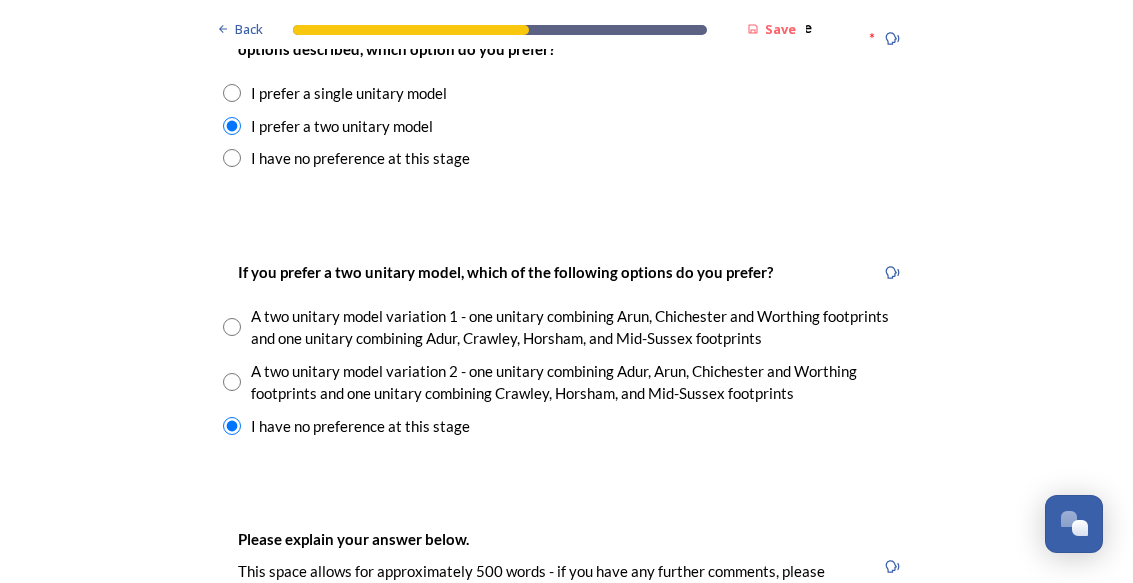 scroll, scrollTop: 2724, scrollLeft: 0, axis: vertical 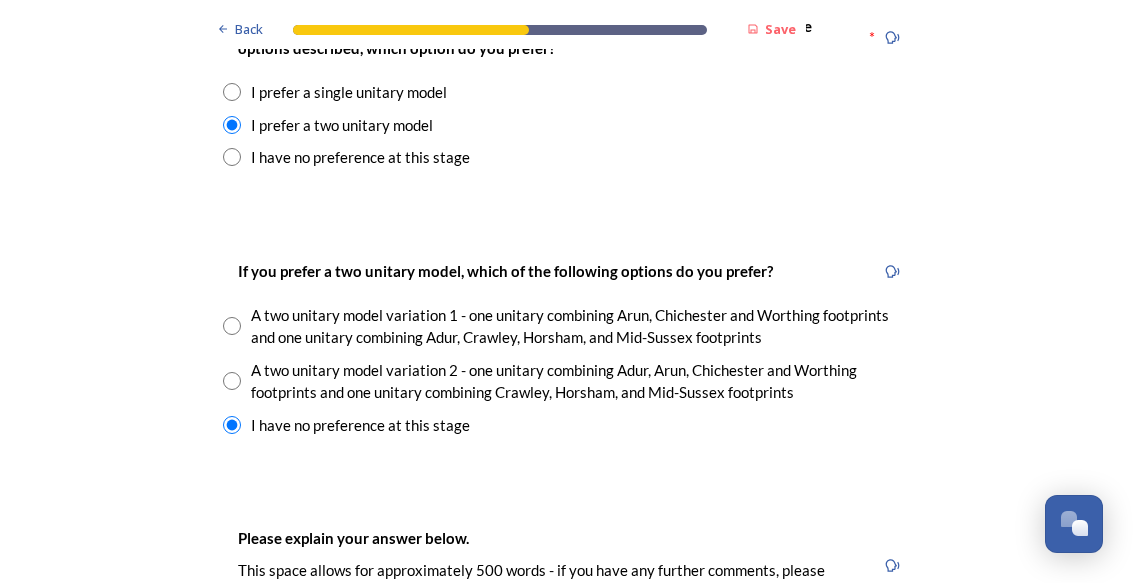 click on "A two unitary model variation 1 - one unitary combining Arun, Chichester and Worthing footprints and one unitary combining Adur, Crawley, Horsham, and Mid-Sussex footprints" at bounding box center (567, 326) 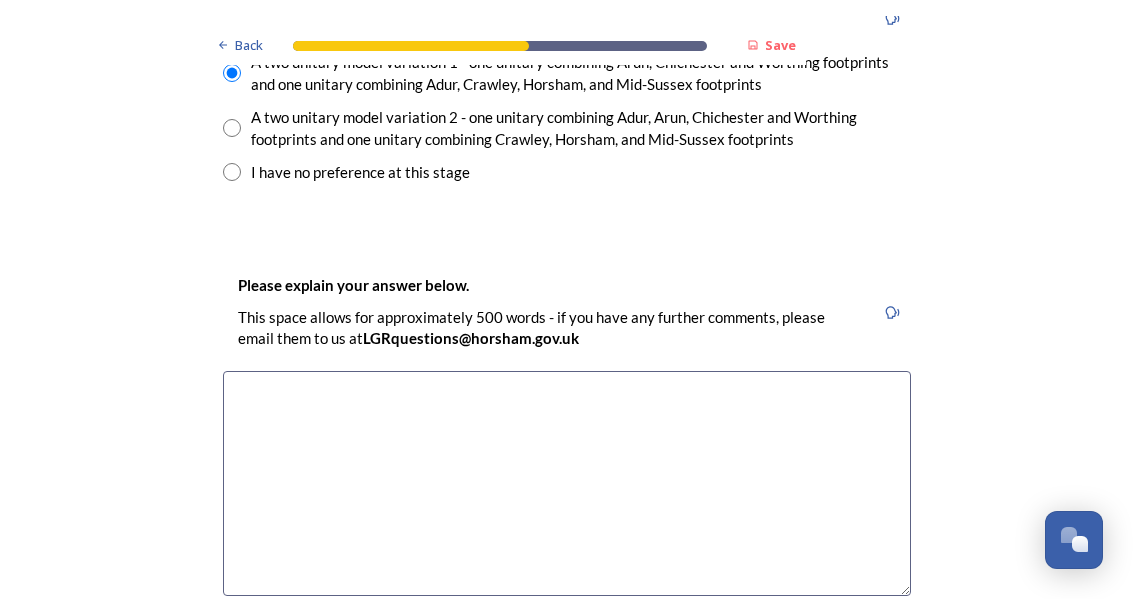 scroll, scrollTop: 2994, scrollLeft: 0, axis: vertical 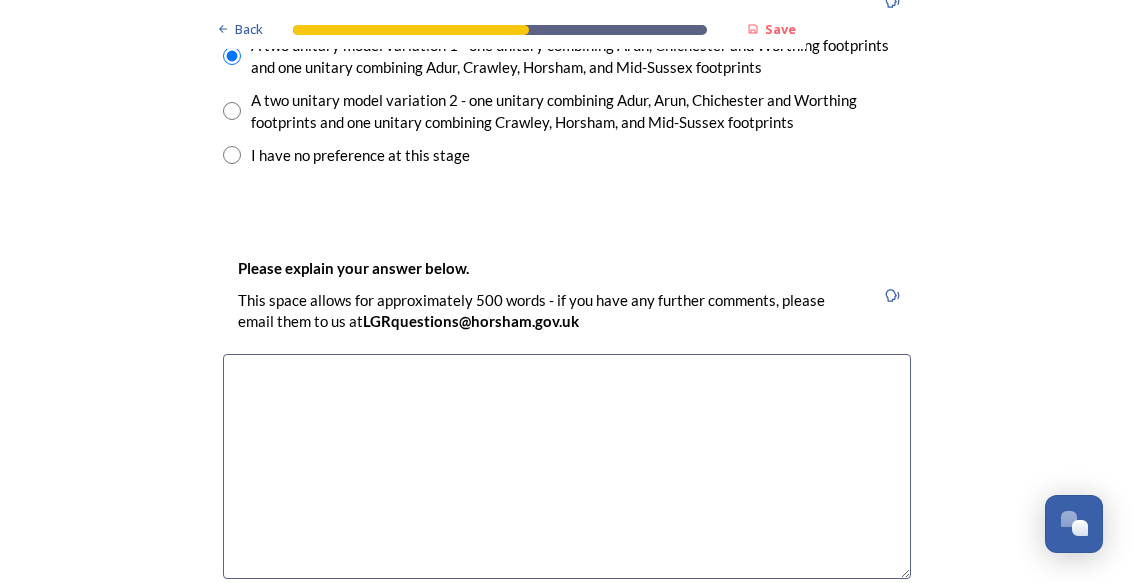 click at bounding box center [567, 466] 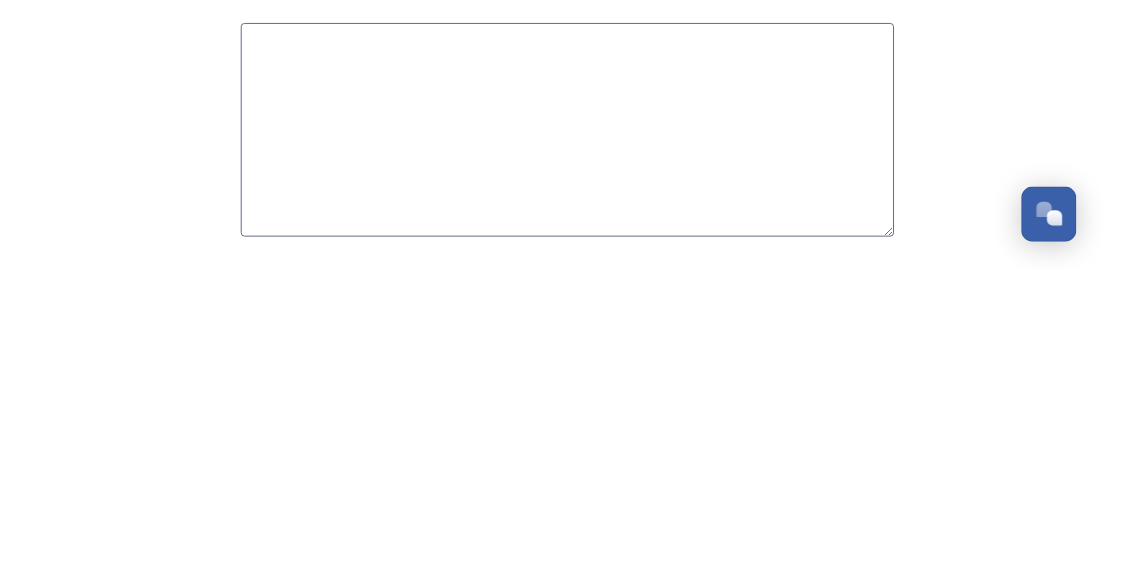 scroll, scrollTop: 2994, scrollLeft: 0, axis: vertical 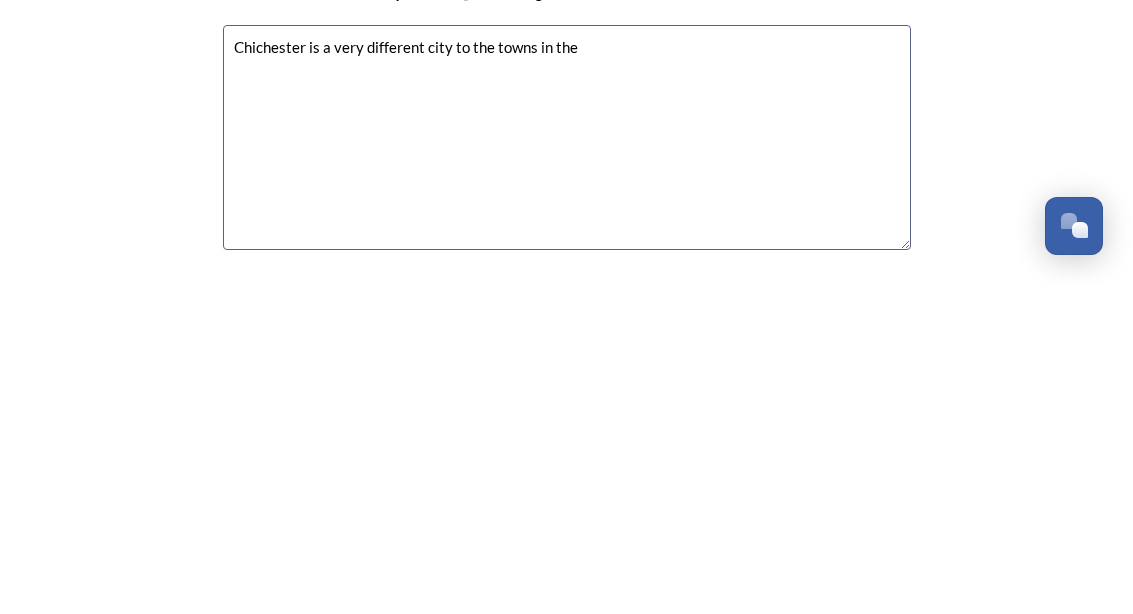 click on "Chichester is a very different city to the towns in the" at bounding box center (567, 466) 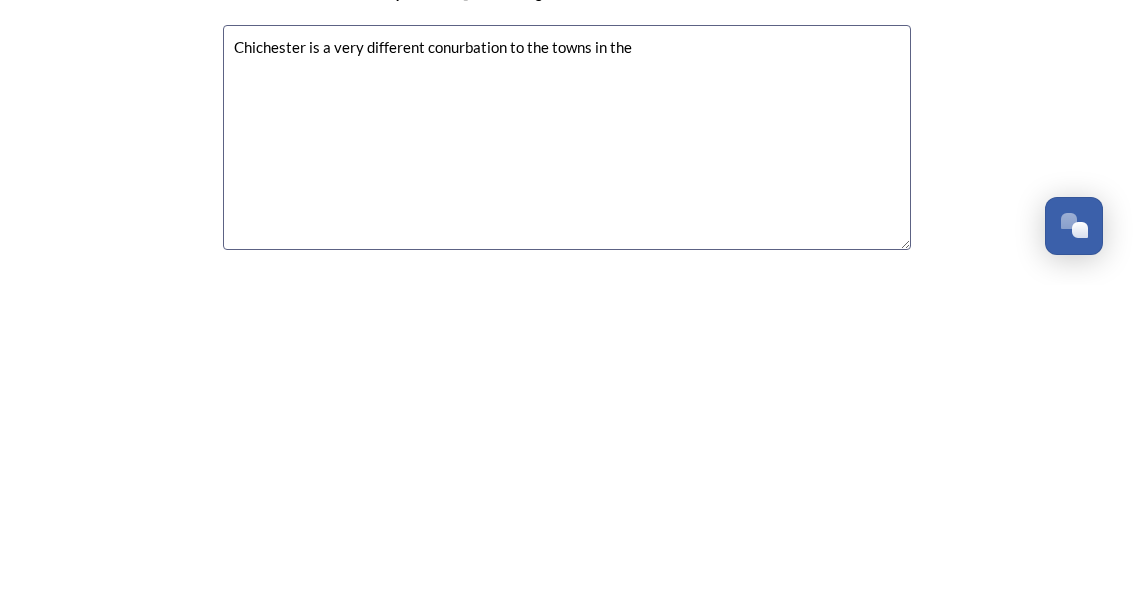 click on "Chichester is a very different conurbation to the towns in the" at bounding box center [567, 466] 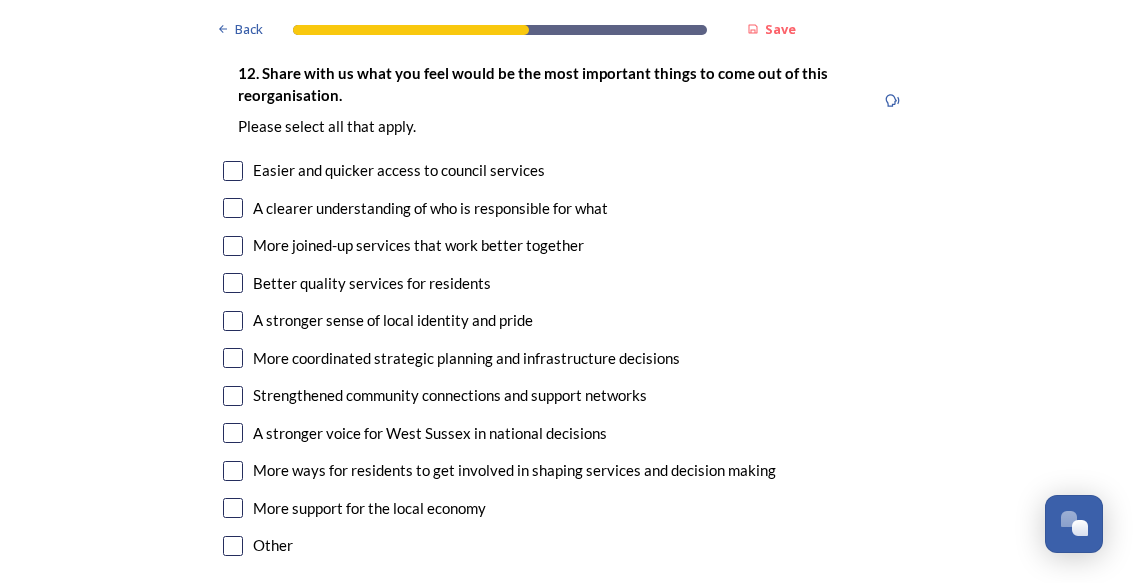 scroll, scrollTop: 3620, scrollLeft: 0, axis: vertical 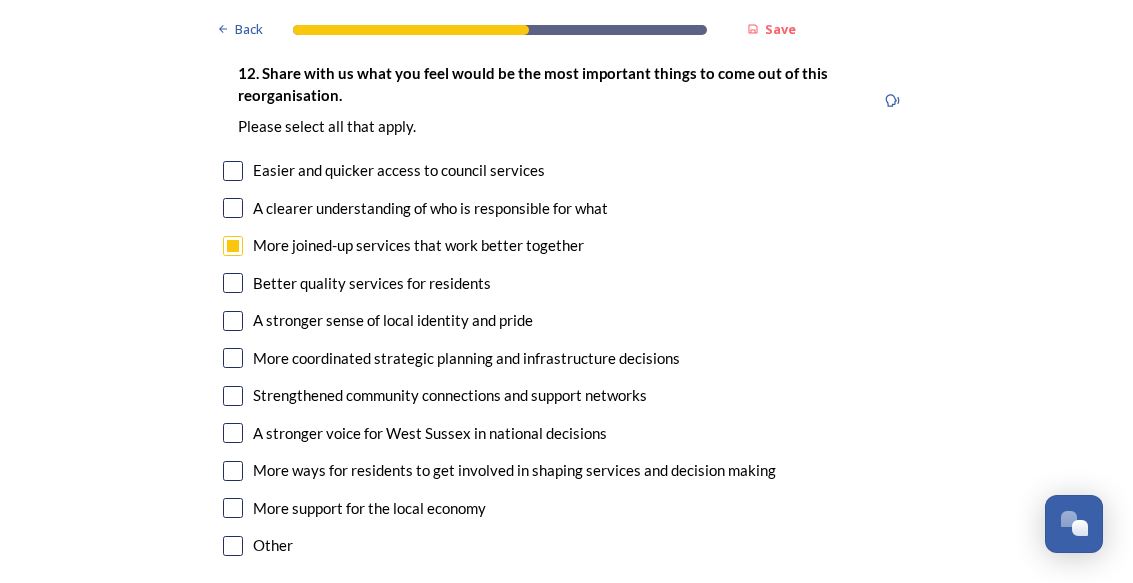 click at bounding box center (233, 546) 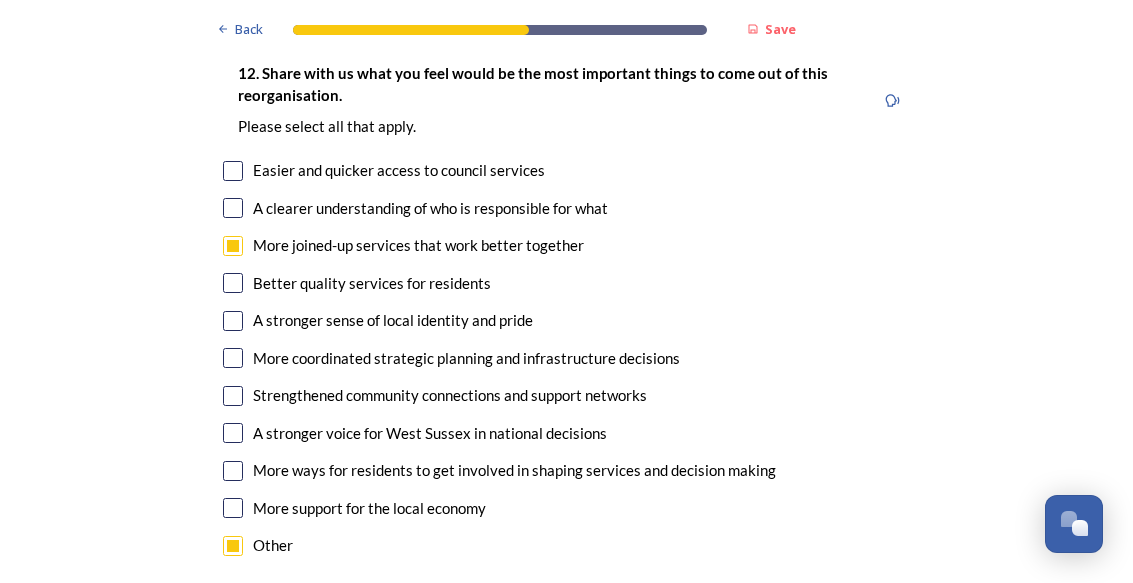 click on "More joined-up services that work better together" at bounding box center [567, 245] 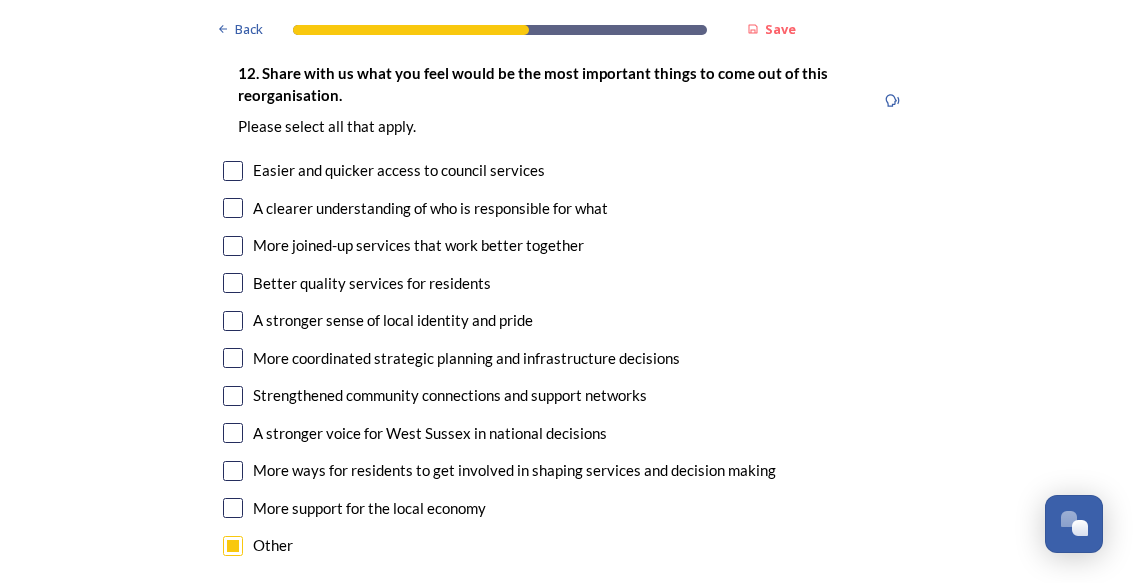 checkbox on "false" 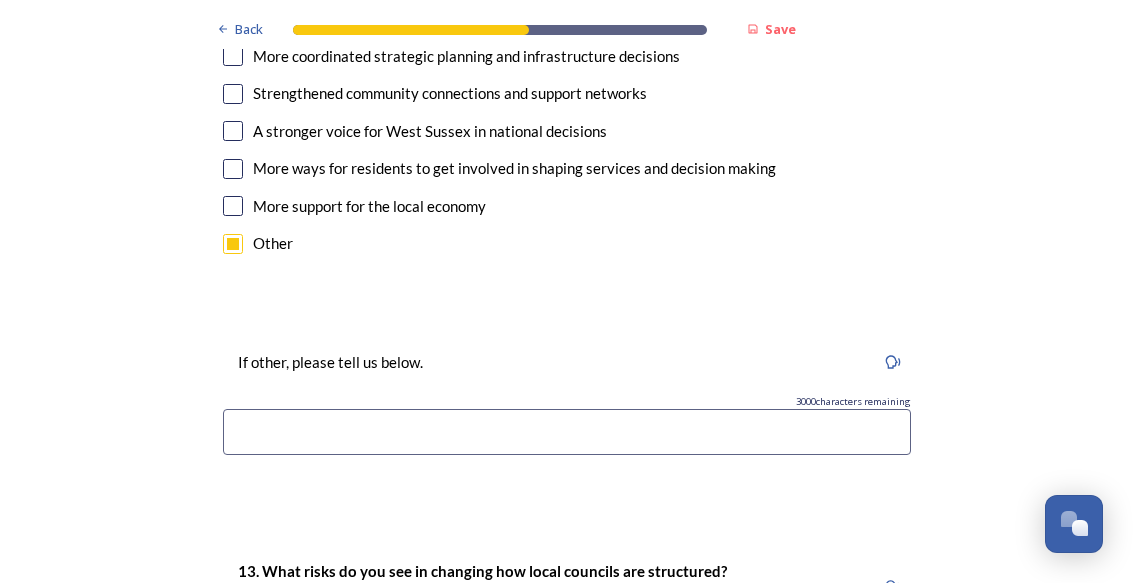 click at bounding box center (567, 432) 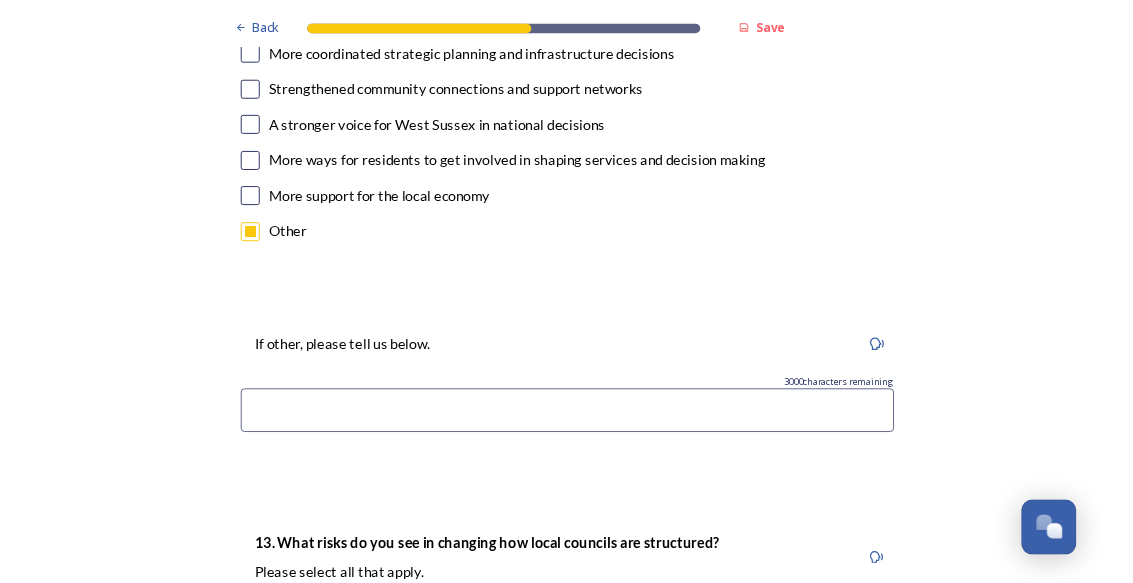 scroll, scrollTop: 3922, scrollLeft: 0, axis: vertical 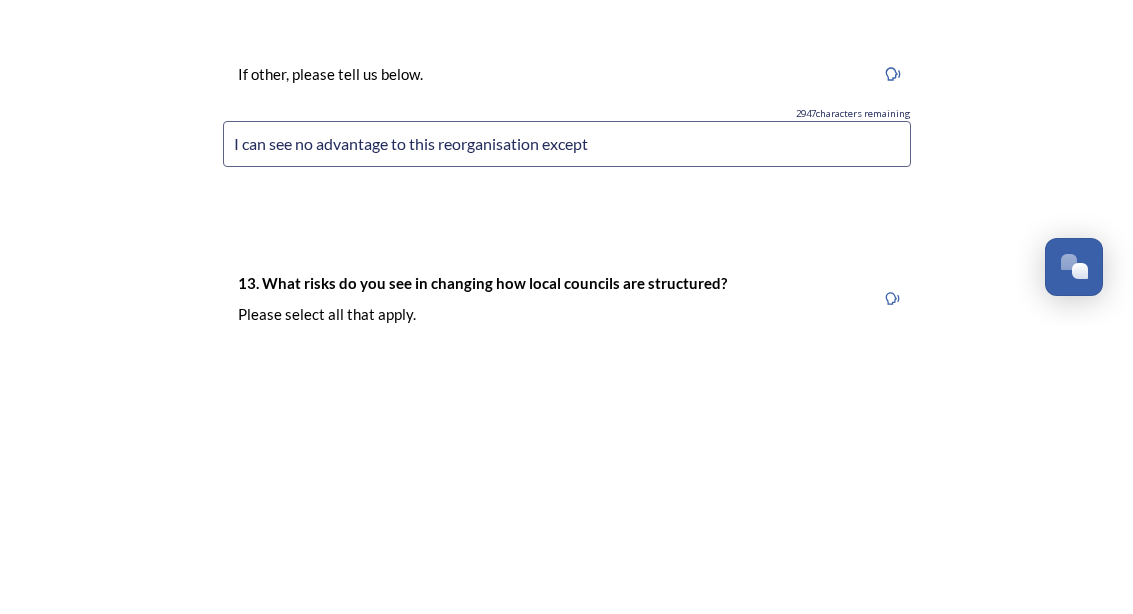 click on "I can see no advantage to this reorganisation except" at bounding box center [567, 432] 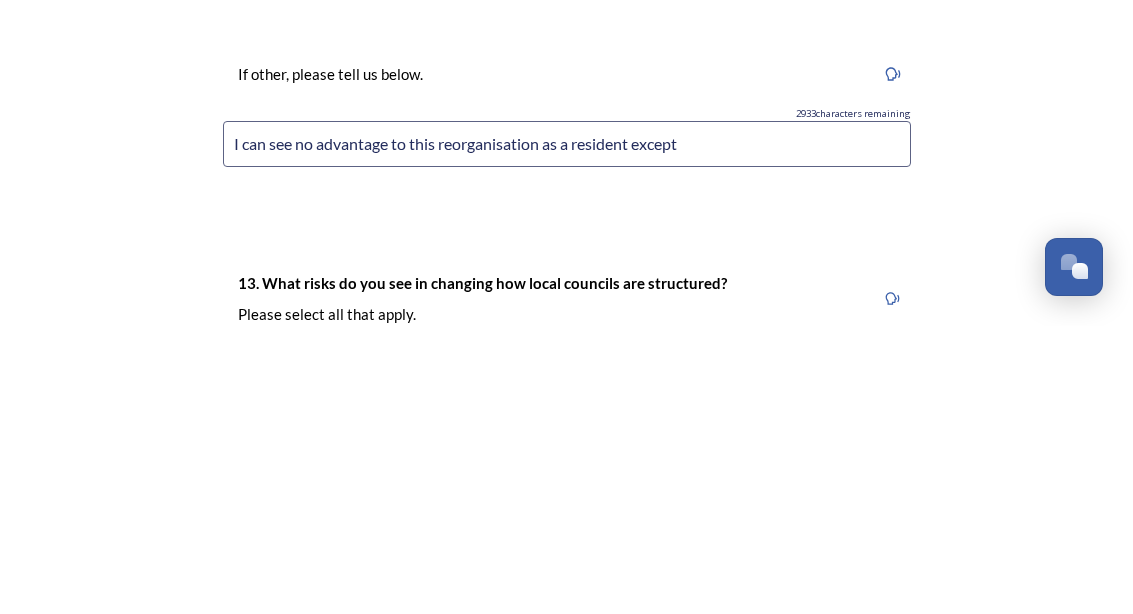 click on "I can see no advantage to this reorganisation as a resident except" at bounding box center [567, 432] 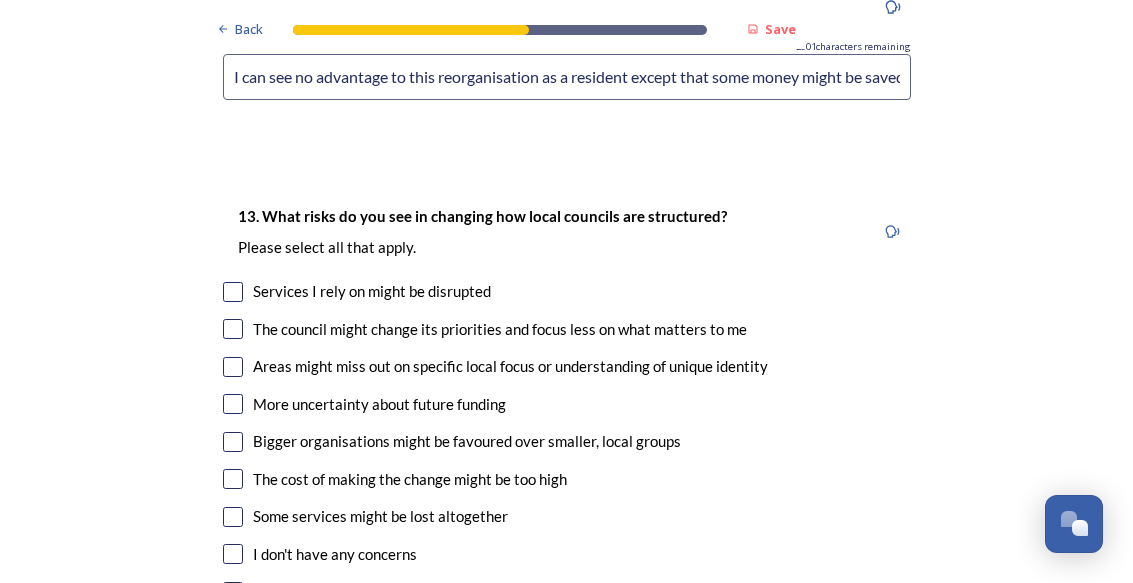 scroll, scrollTop: 4278, scrollLeft: 0, axis: vertical 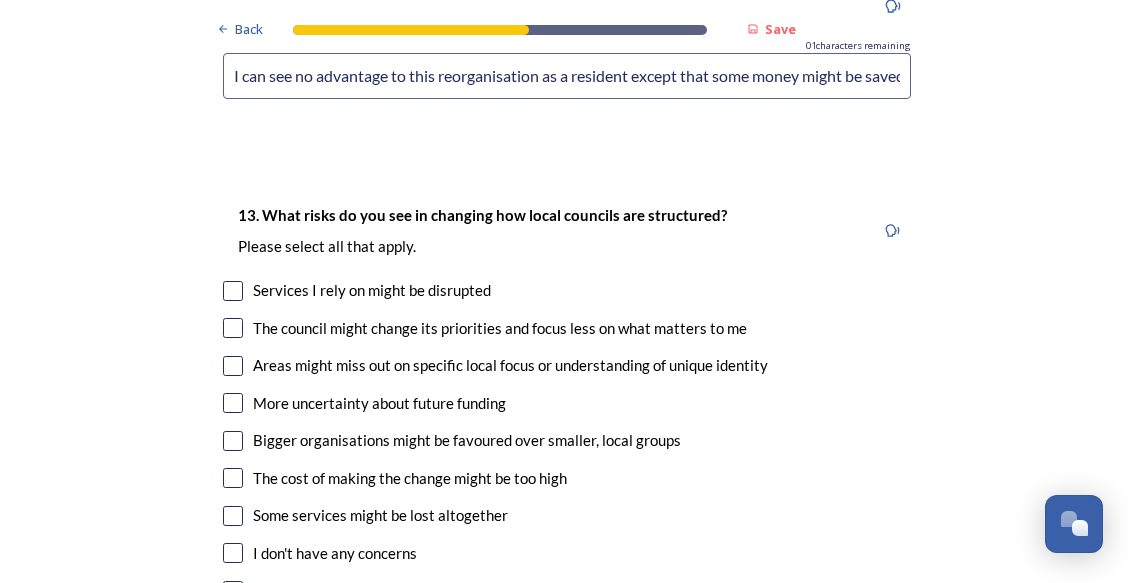 type on "I can see no advantage to this reorganisation as a resident except that some money might be saved." 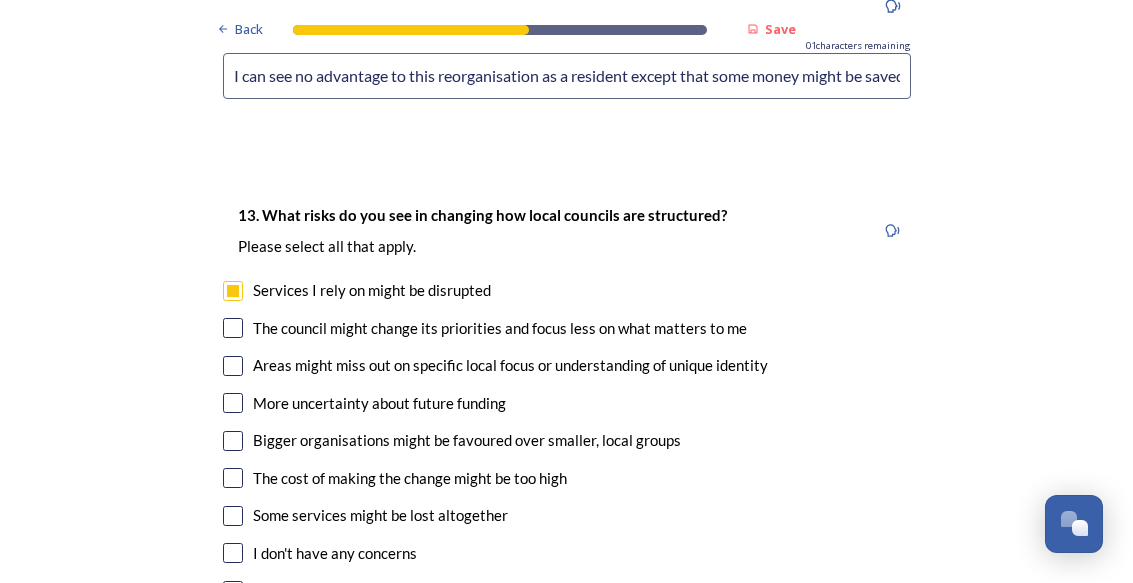 click on "The council might change its priorities and focus less on what matters to me" at bounding box center (567, 328) 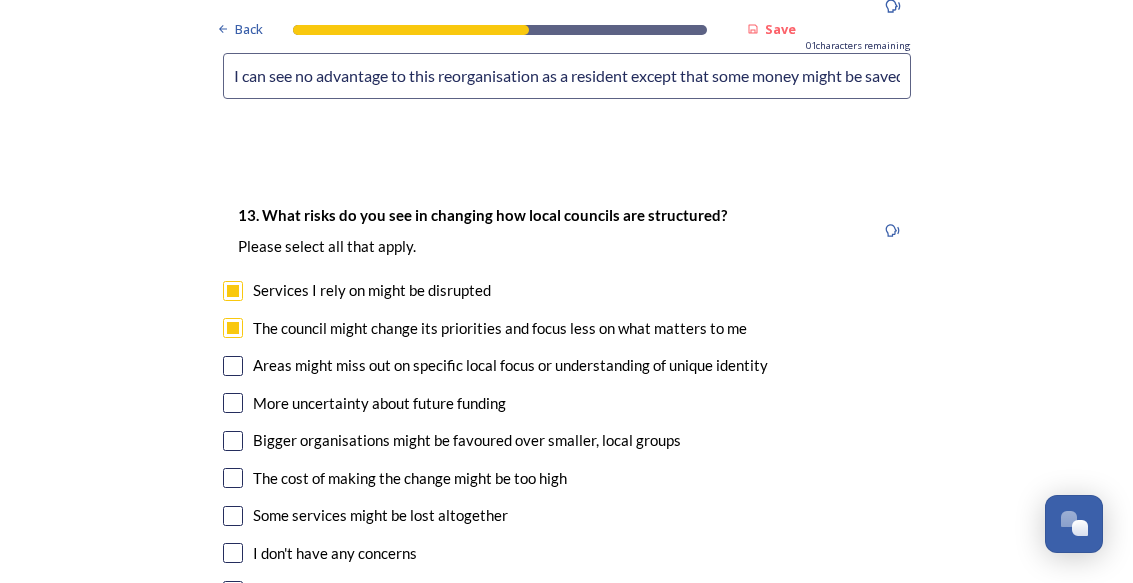 checkbox on "true" 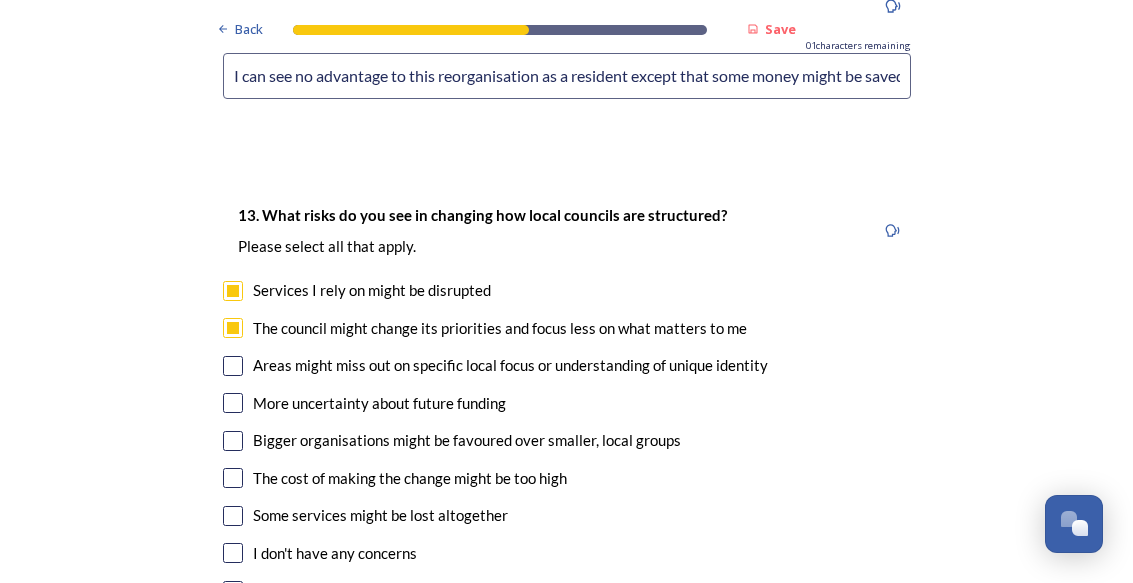 click on "Areas might miss out on specific local focus or understanding of unique identity" at bounding box center [567, 365] 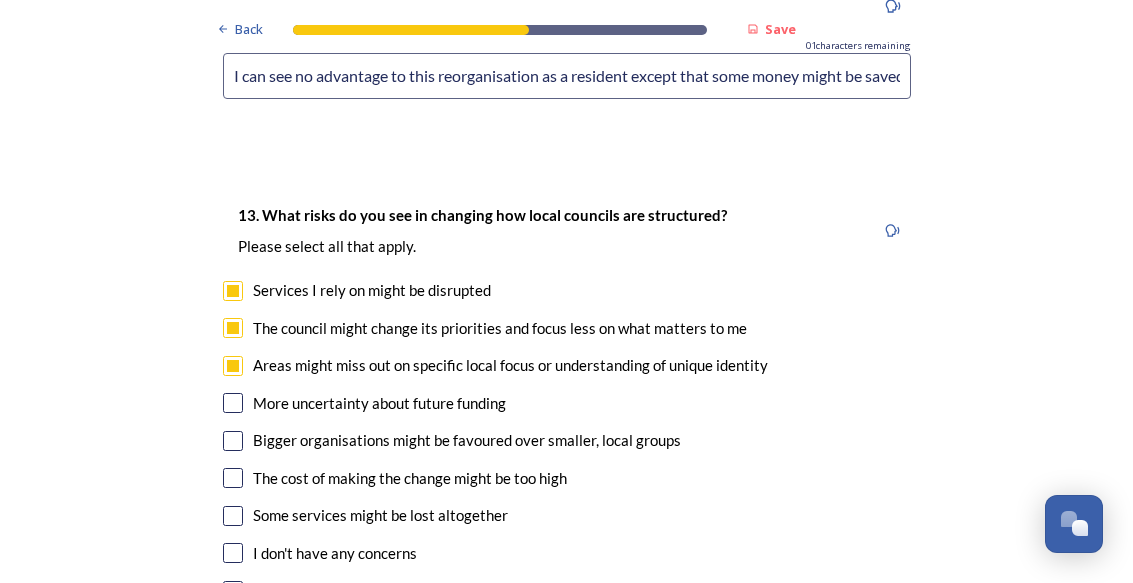 checkbox on "true" 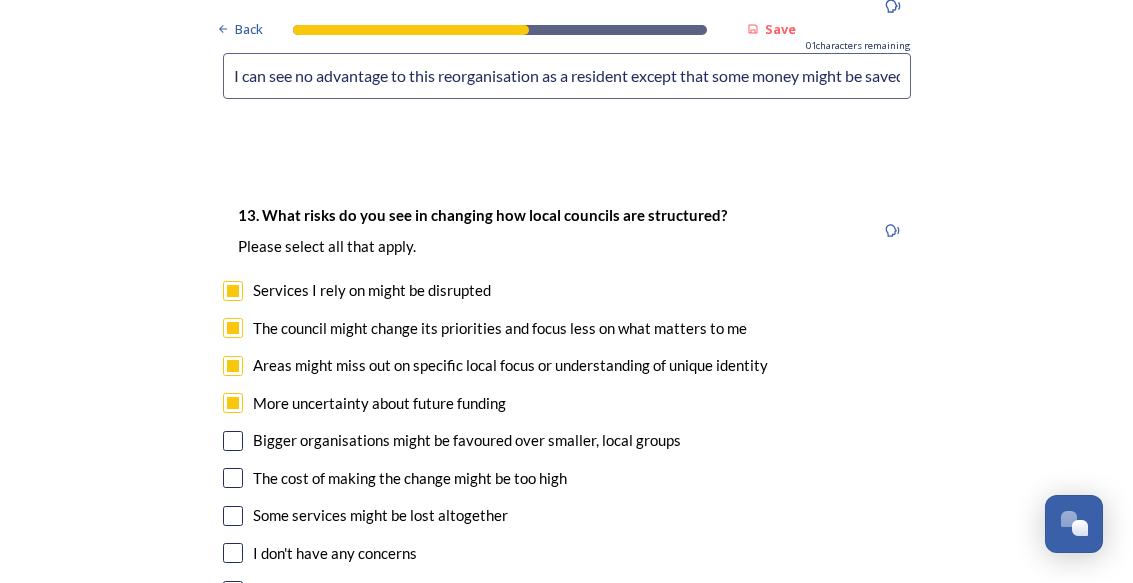 click at bounding box center (233, 403) 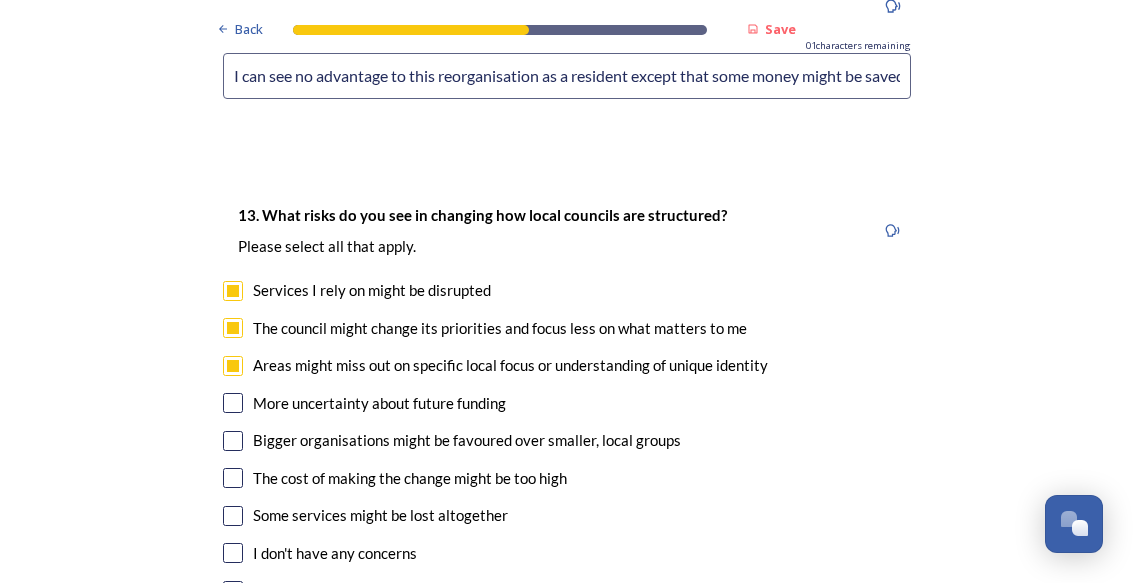 click on "More uncertainty about future funding" at bounding box center (567, 403) 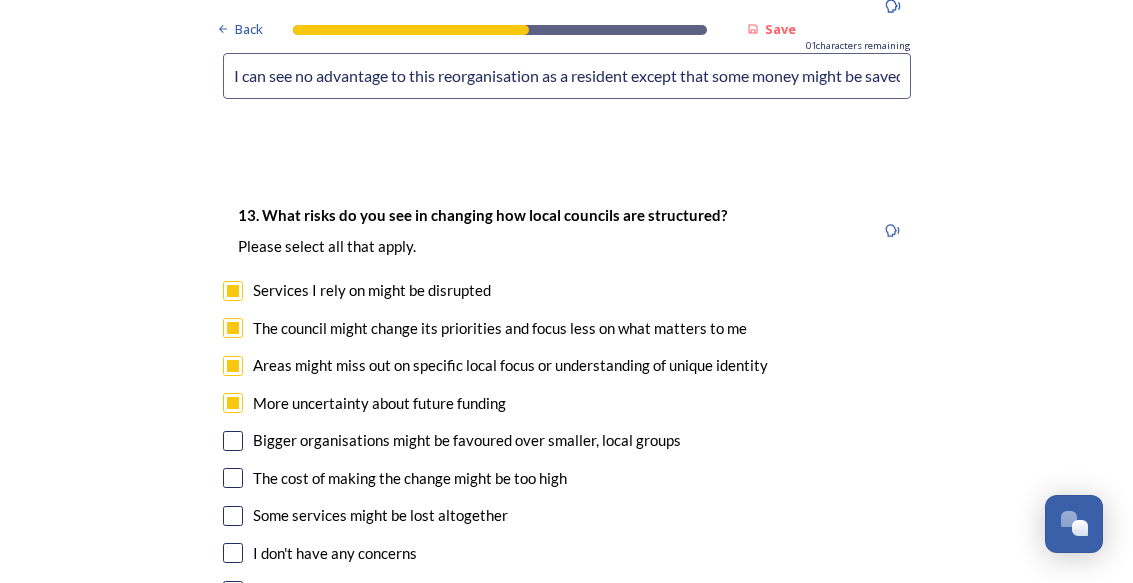 checkbox on "true" 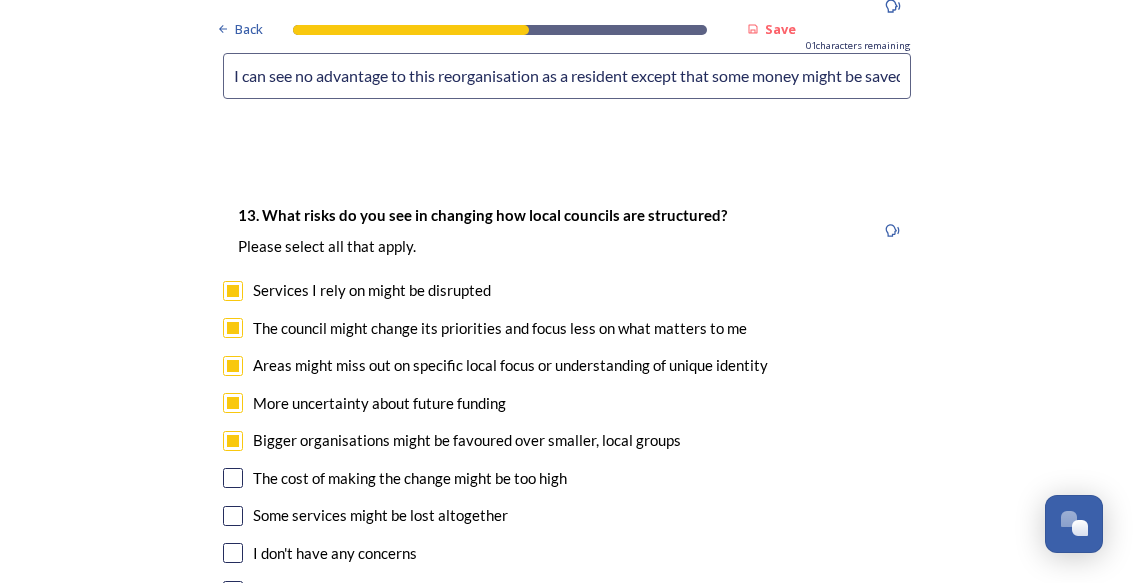click at bounding box center (233, 478) 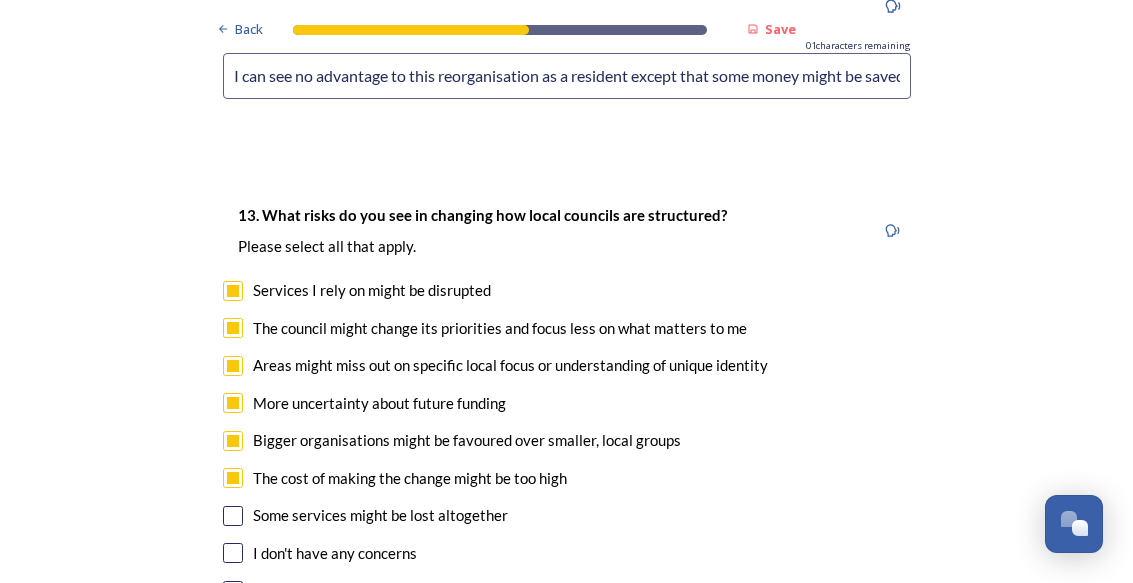 scroll, scrollTop: 4278, scrollLeft: 0, axis: vertical 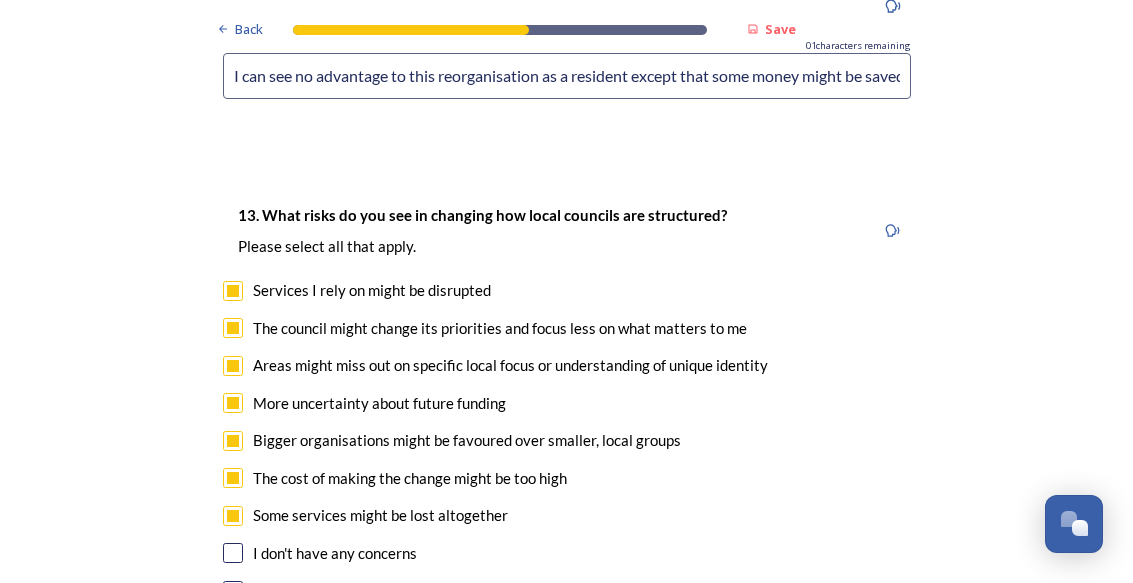 checkbox on "true" 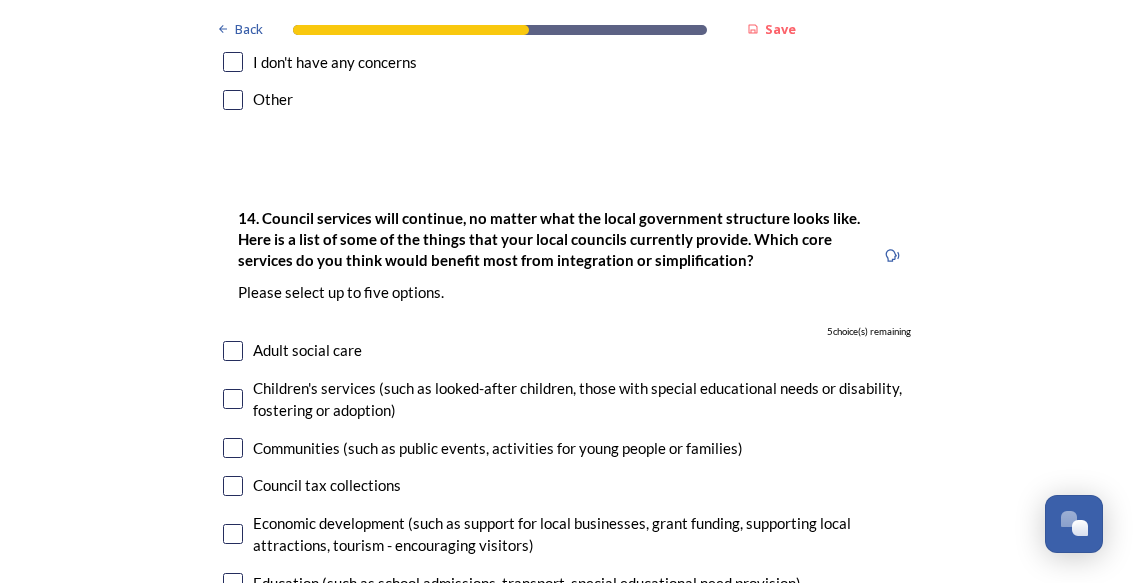 scroll, scrollTop: 4769, scrollLeft: 0, axis: vertical 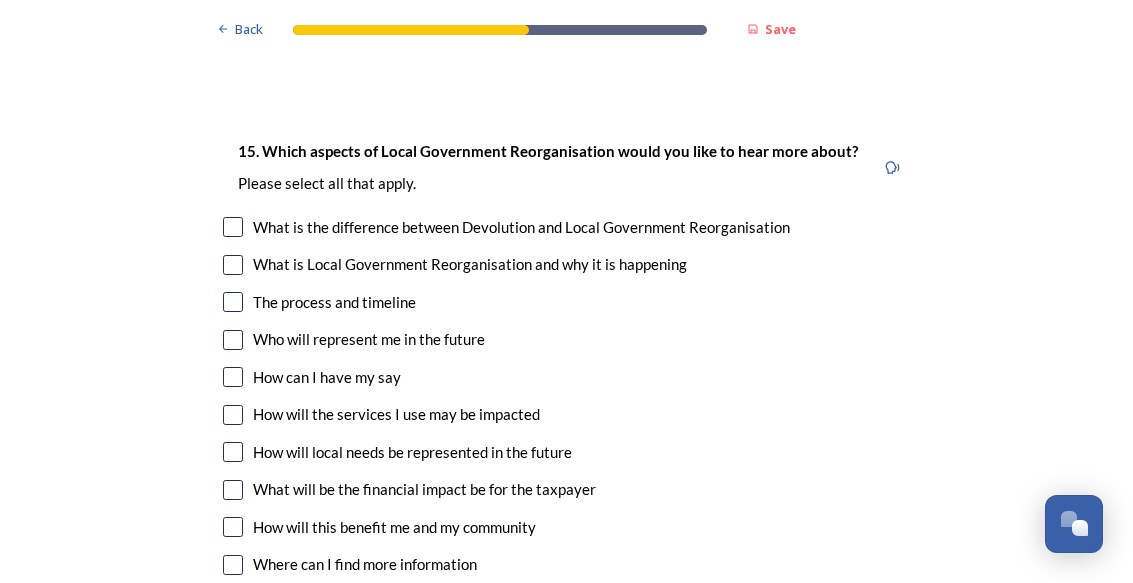 click at bounding box center (233, 415) 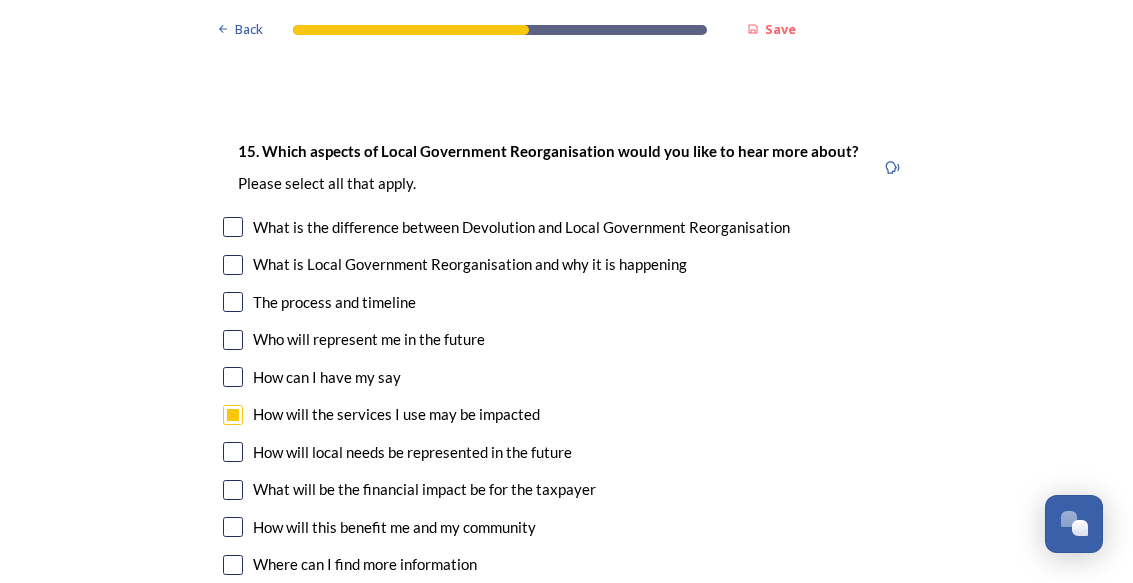 click at bounding box center (233, 452) 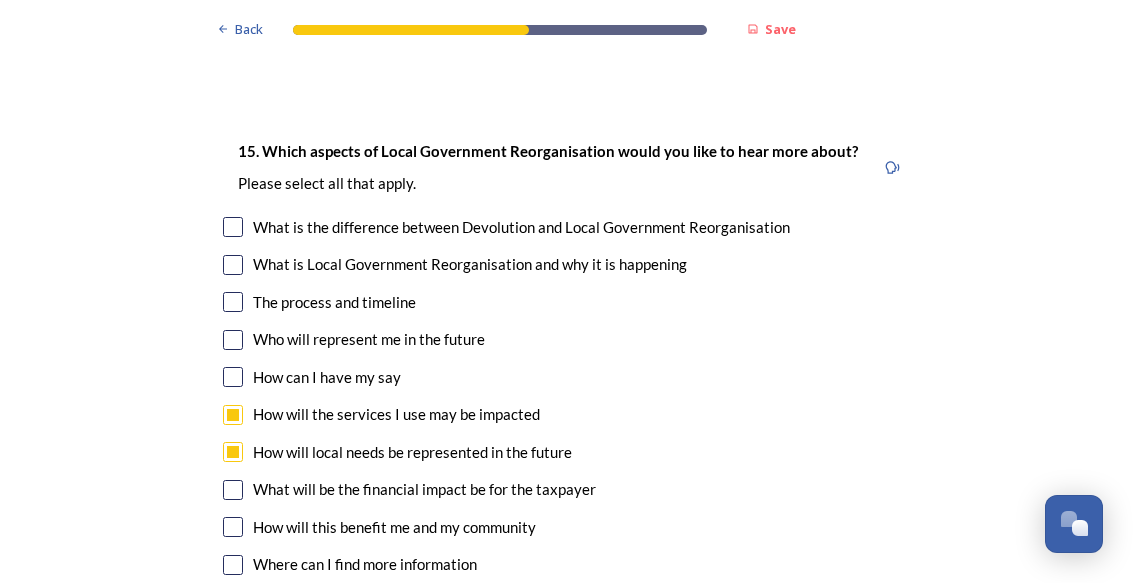 click on "Who will represent me in the future" at bounding box center [567, 339] 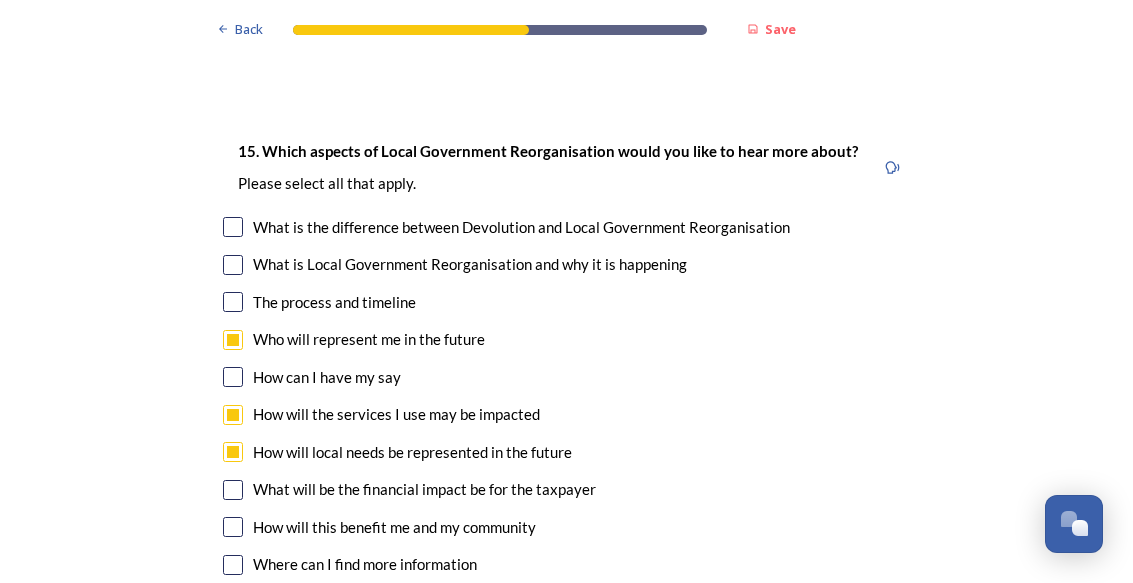 checkbox on "true" 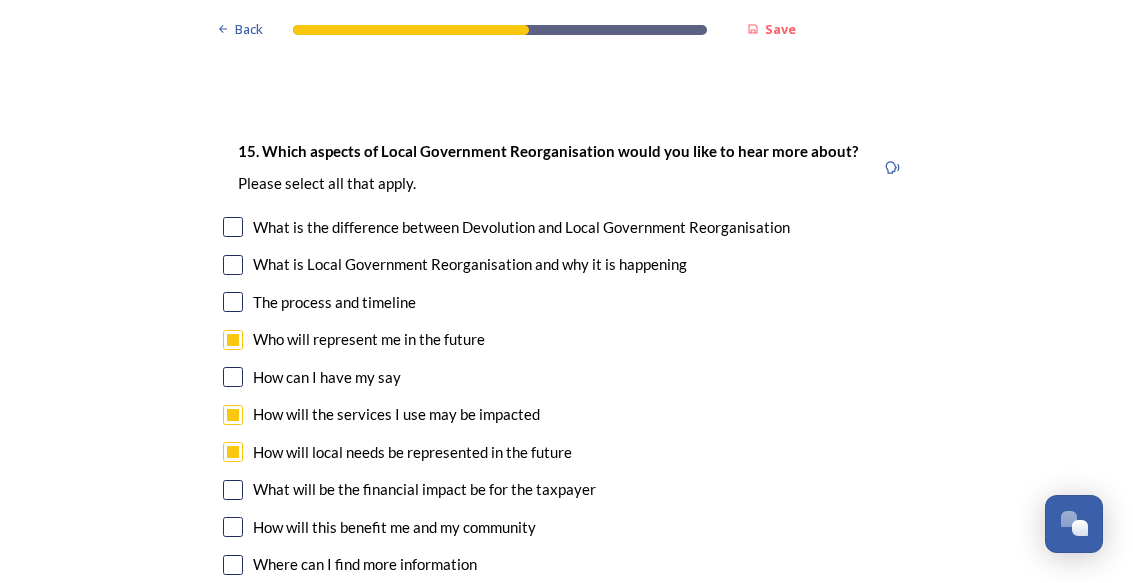 click on "How can I have my say" at bounding box center (327, 377) 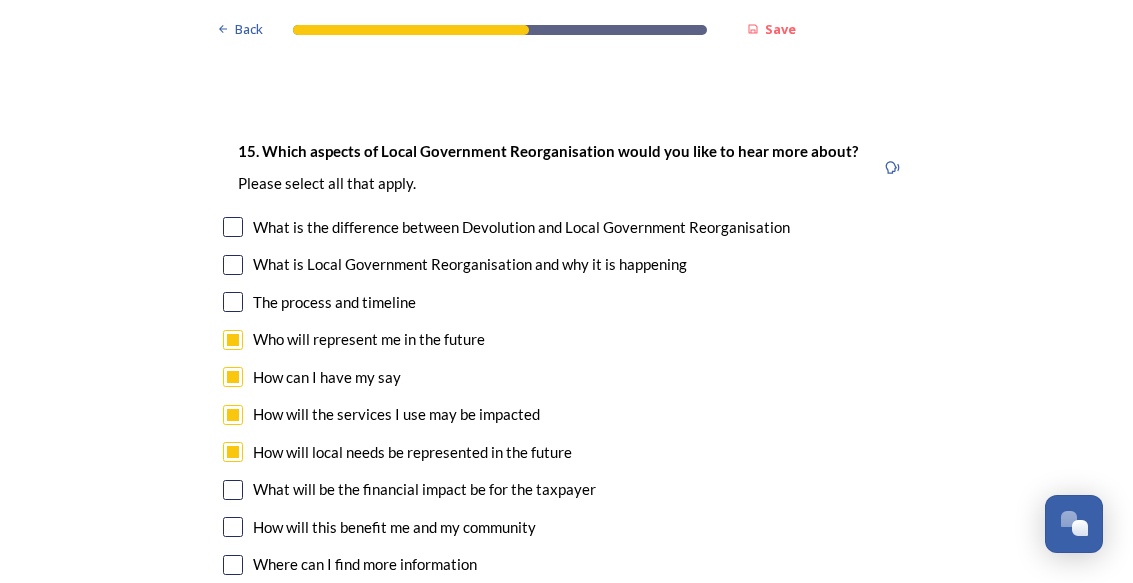 checkbox on "true" 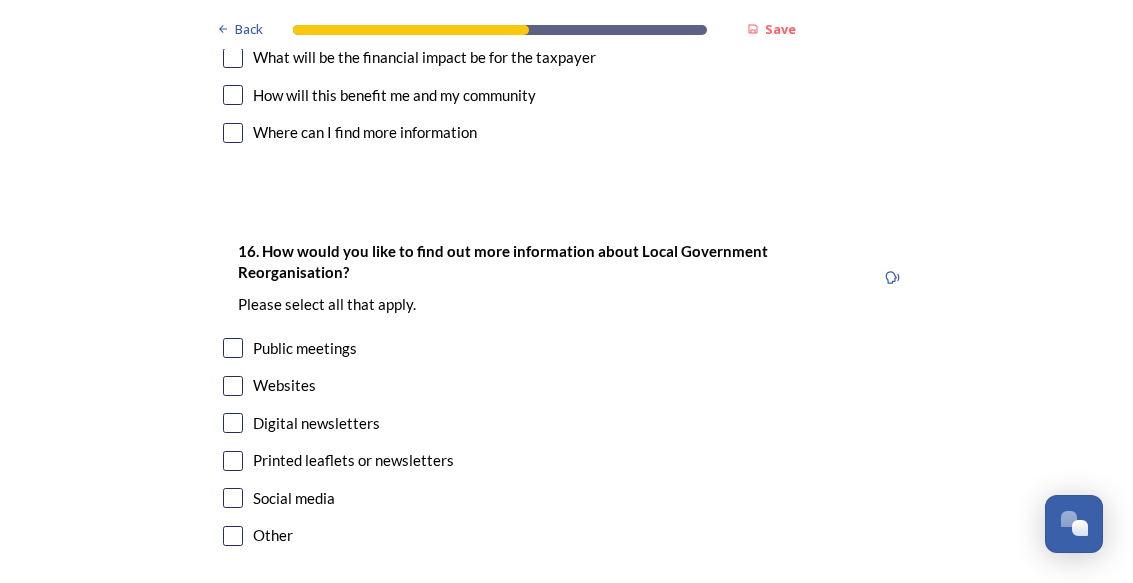 scroll, scrollTop: 6310, scrollLeft: 0, axis: vertical 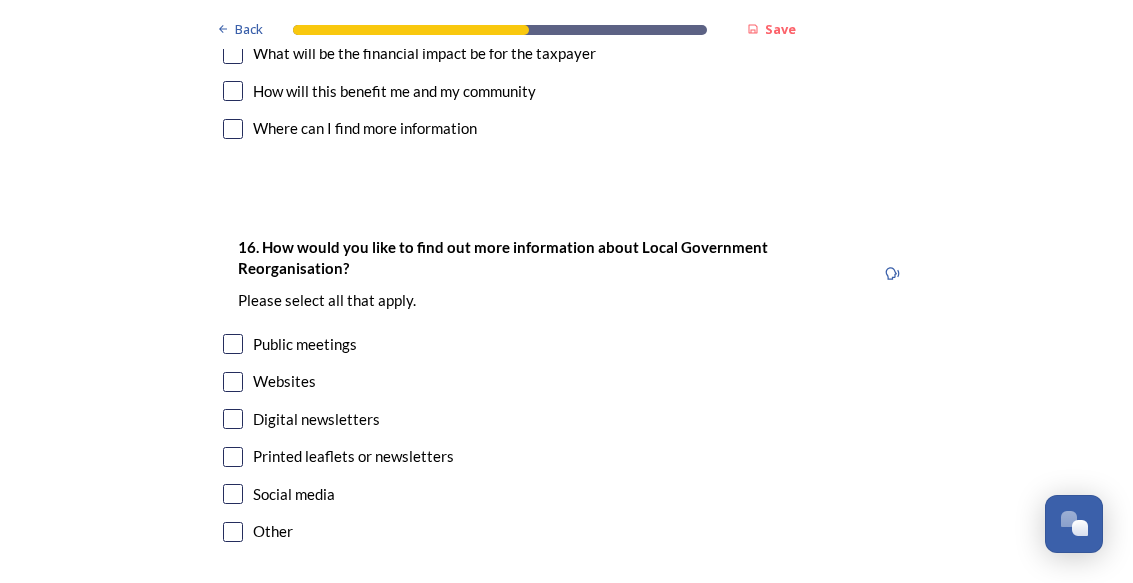 click at bounding box center [233, 382] 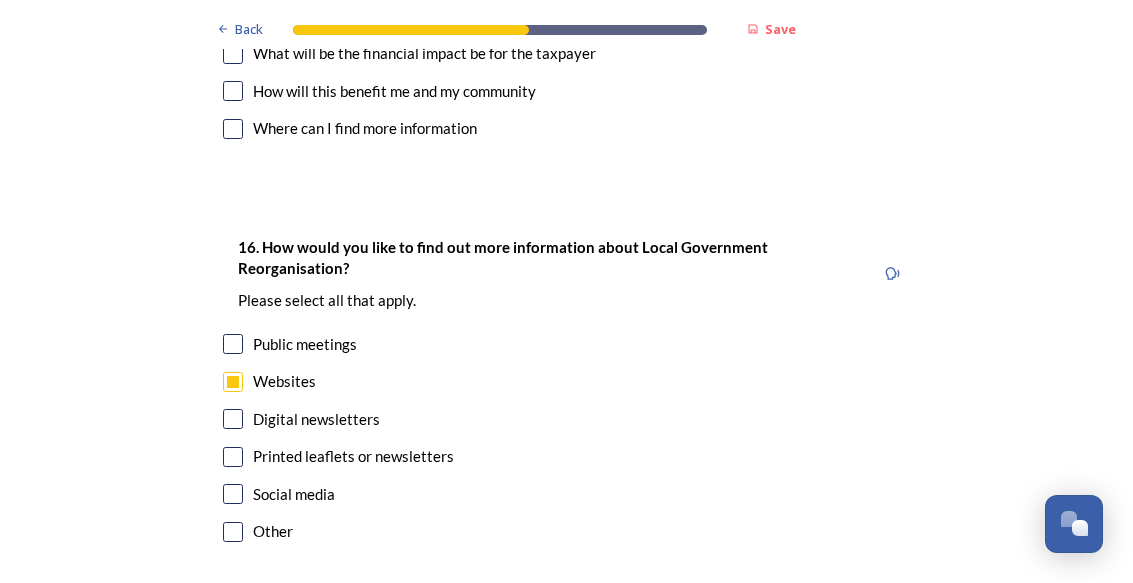 click on "16. How would you like to find out more information about Local Government Reorganisation?  ﻿Please select all that apply. Public meetings Websites Digital newsletters Printed leaflets or newsletters Social media Other" at bounding box center (567, 391) 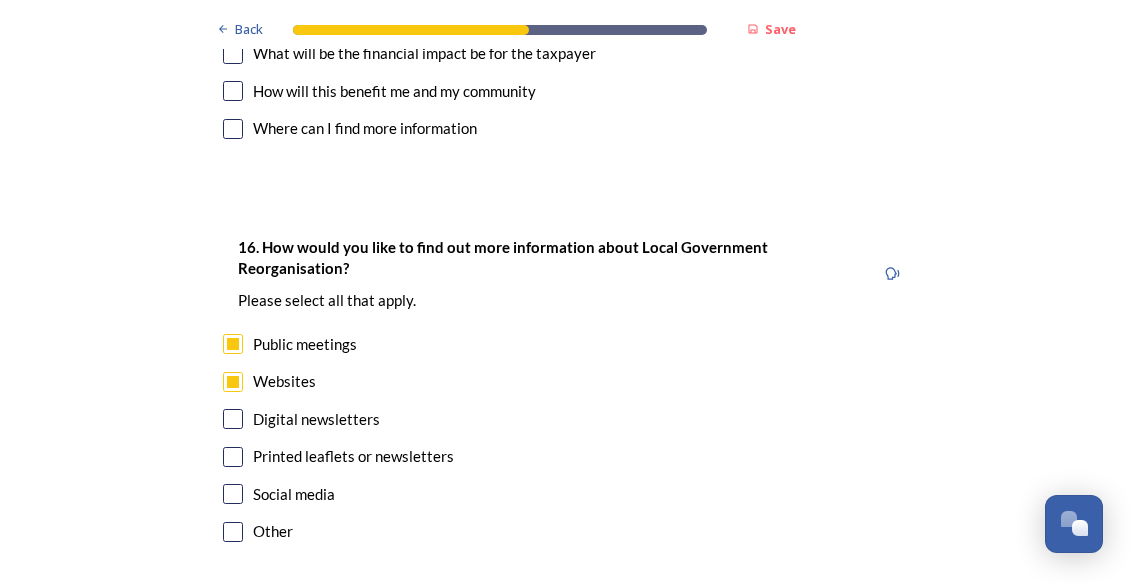 checkbox on "true" 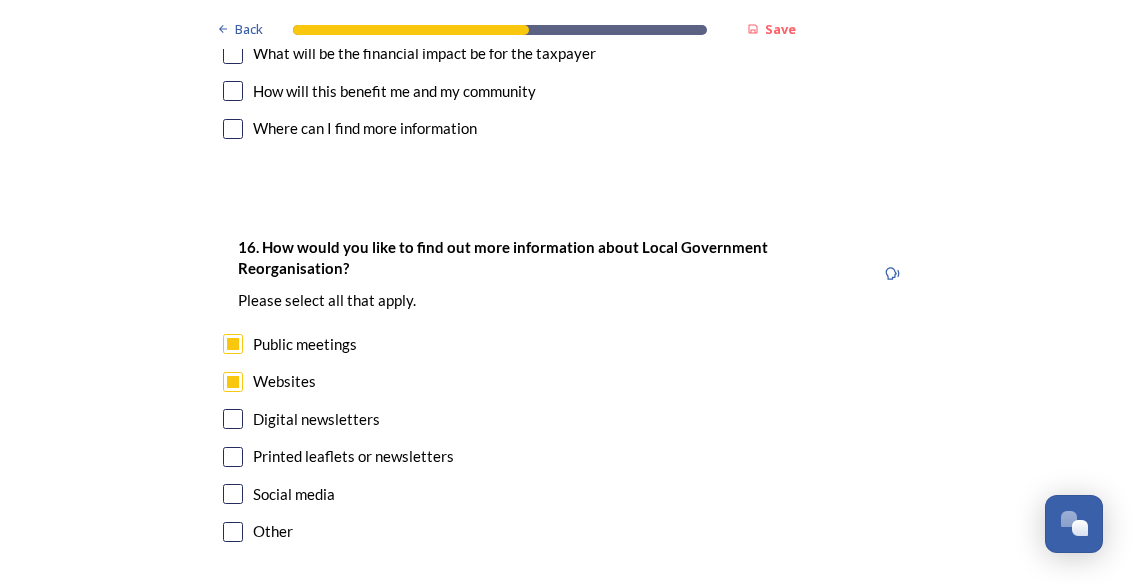 click at bounding box center [233, 457] 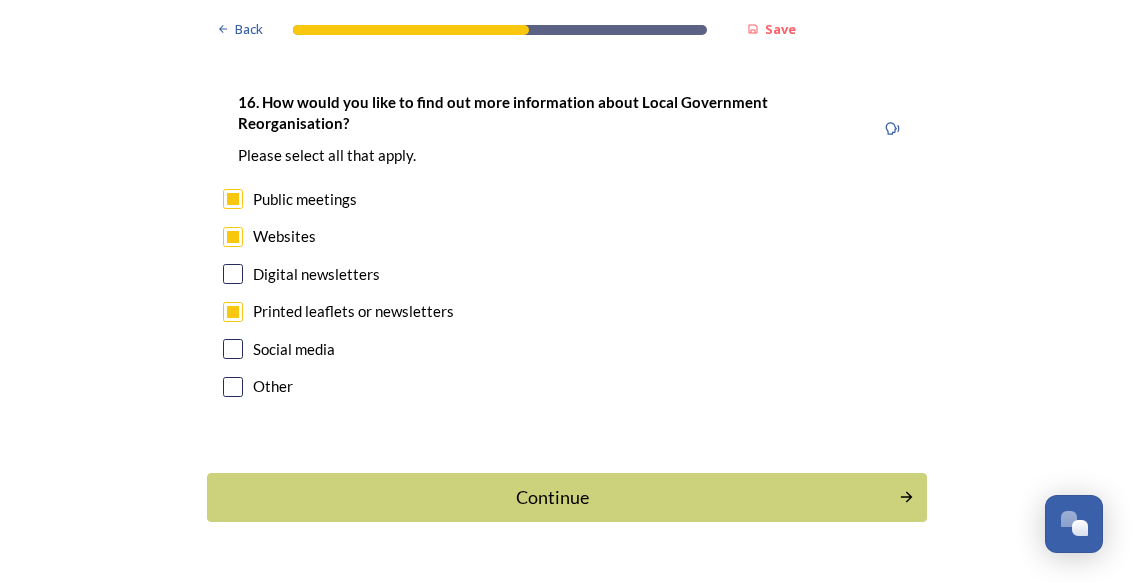scroll, scrollTop: 6454, scrollLeft: 0, axis: vertical 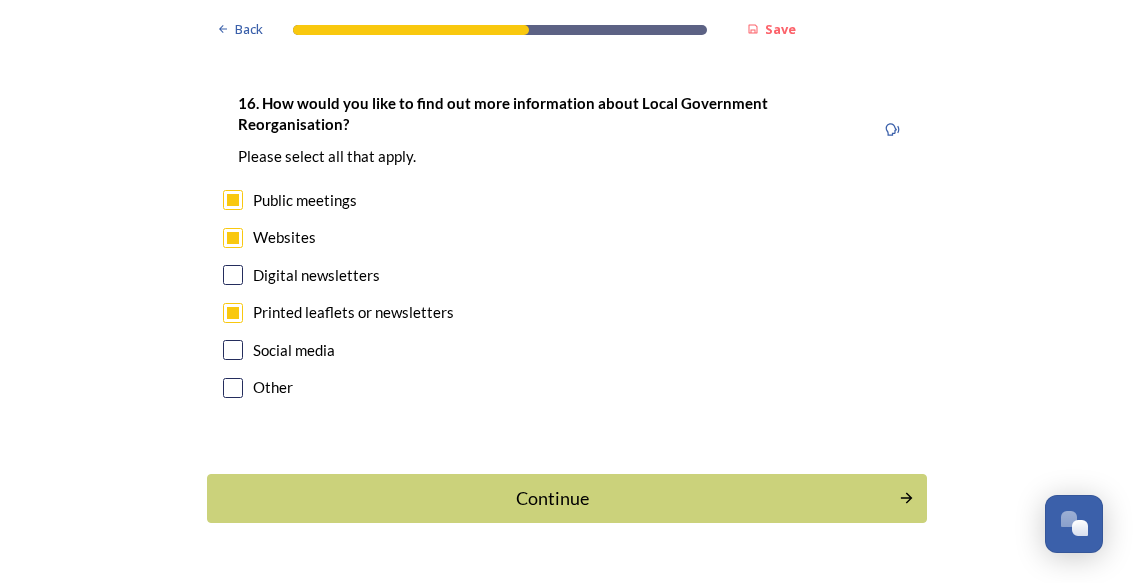 click on "Continue" at bounding box center (553, 498) 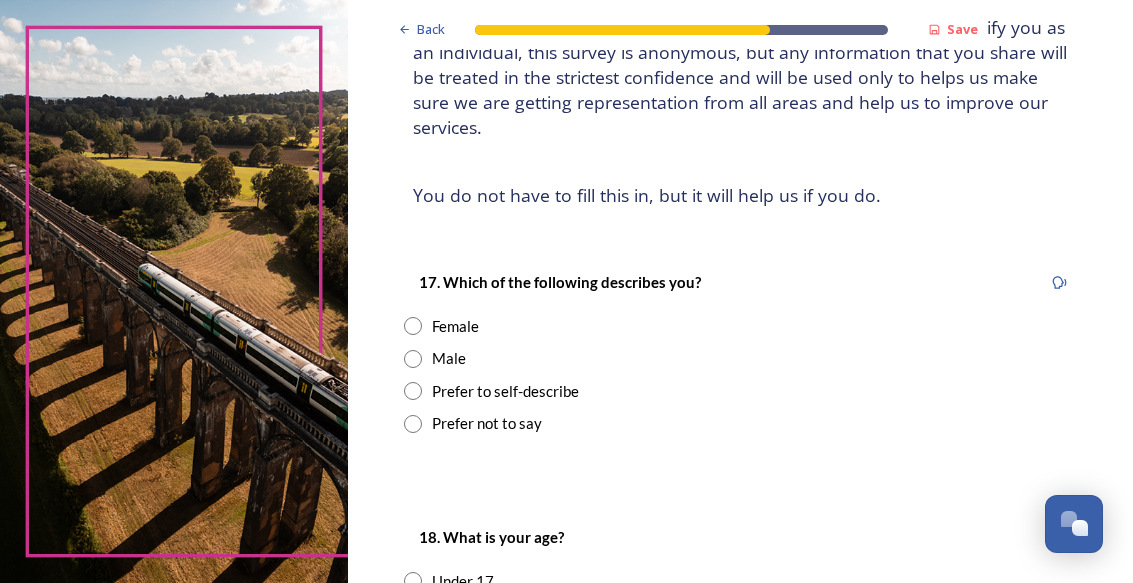 scroll, scrollTop: 182, scrollLeft: 0, axis: vertical 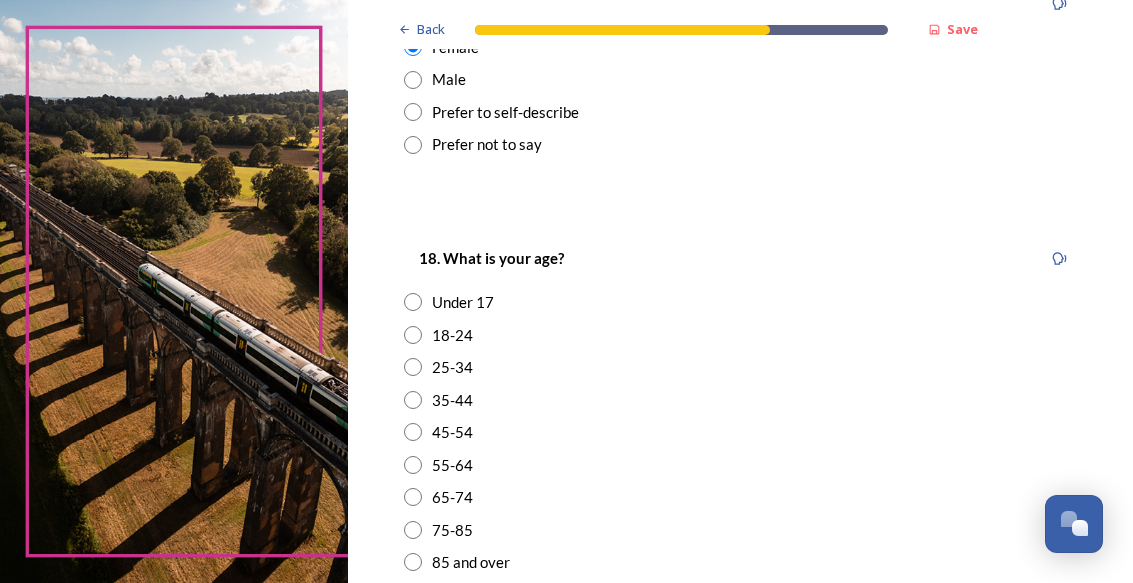 click on "65-74" at bounding box center (740, 497) 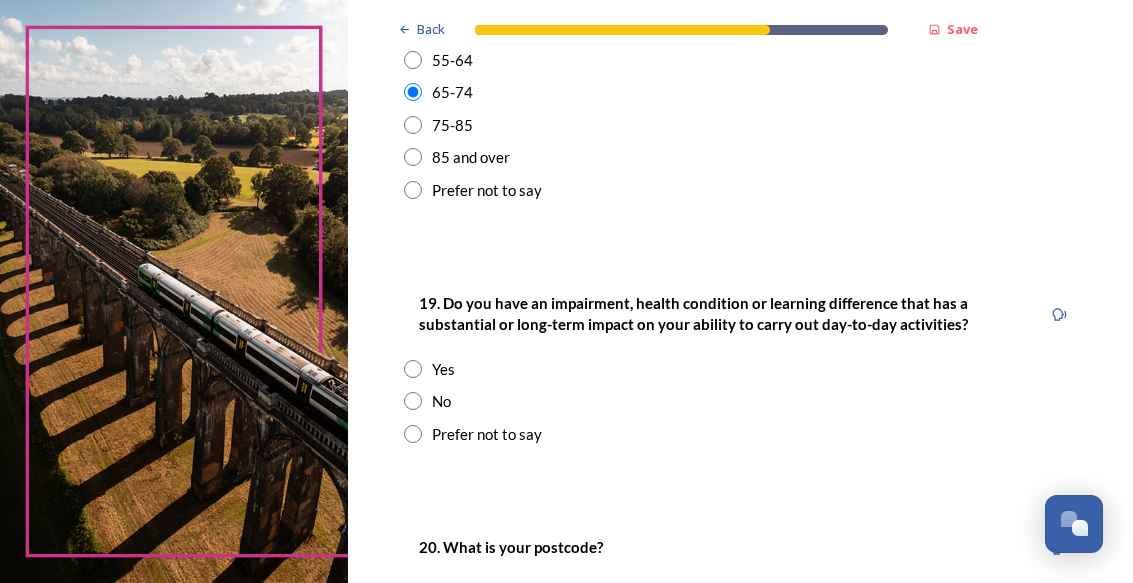 scroll, scrollTop: 866, scrollLeft: 0, axis: vertical 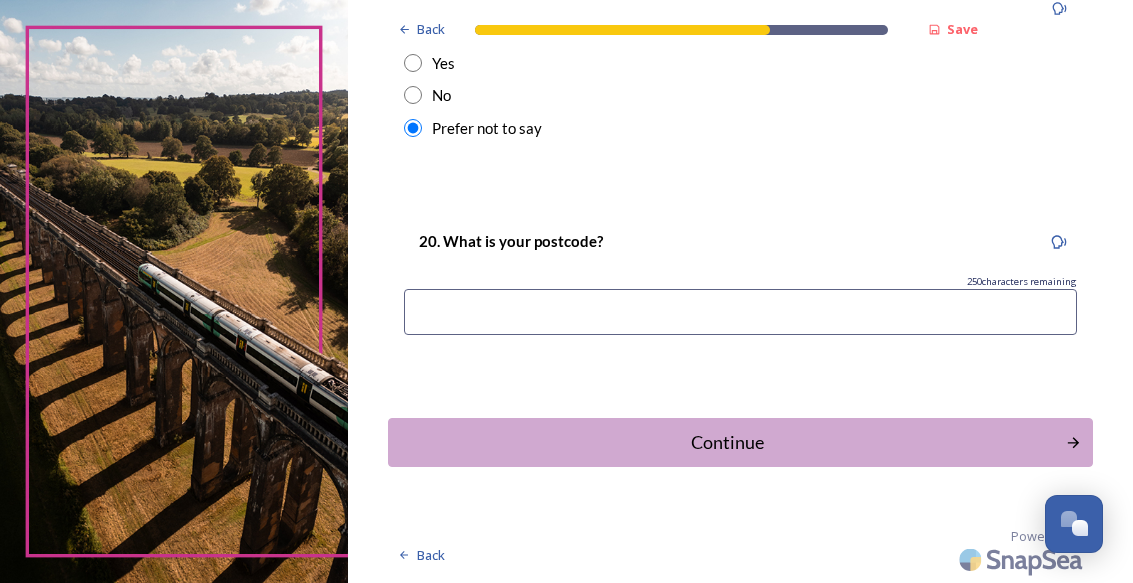 click at bounding box center (740, 312) 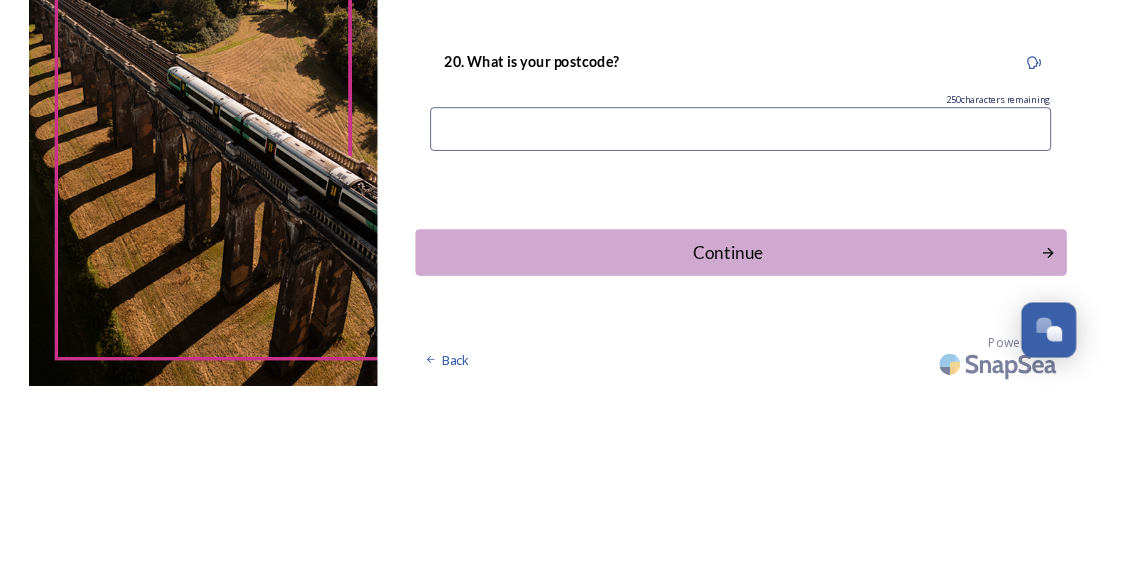 scroll, scrollTop: 1167, scrollLeft: 0, axis: vertical 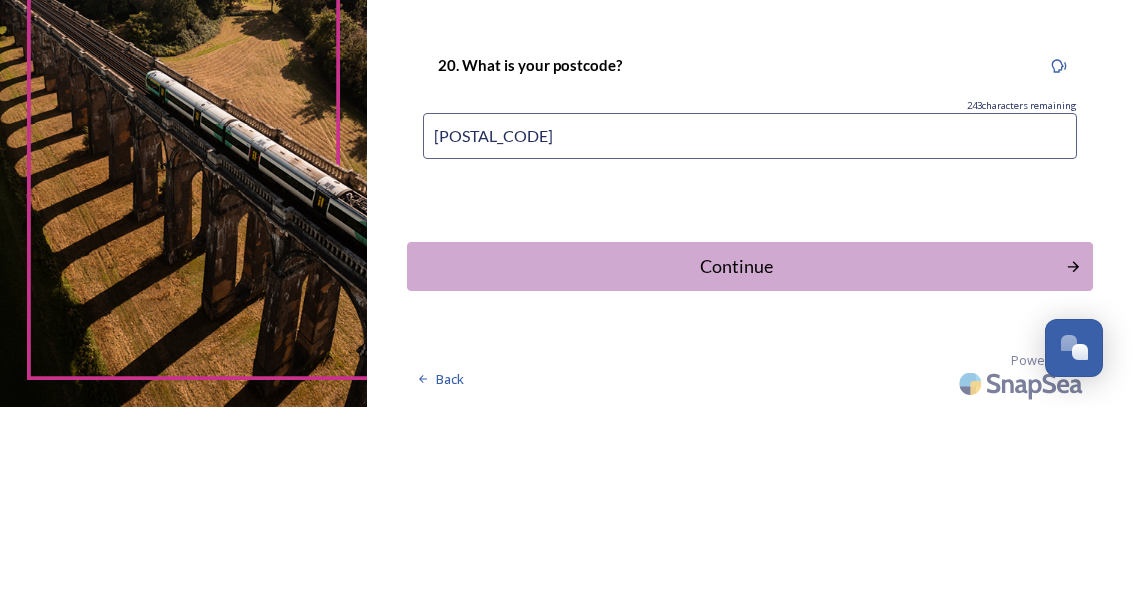 type on "[POSTAL_CODE]" 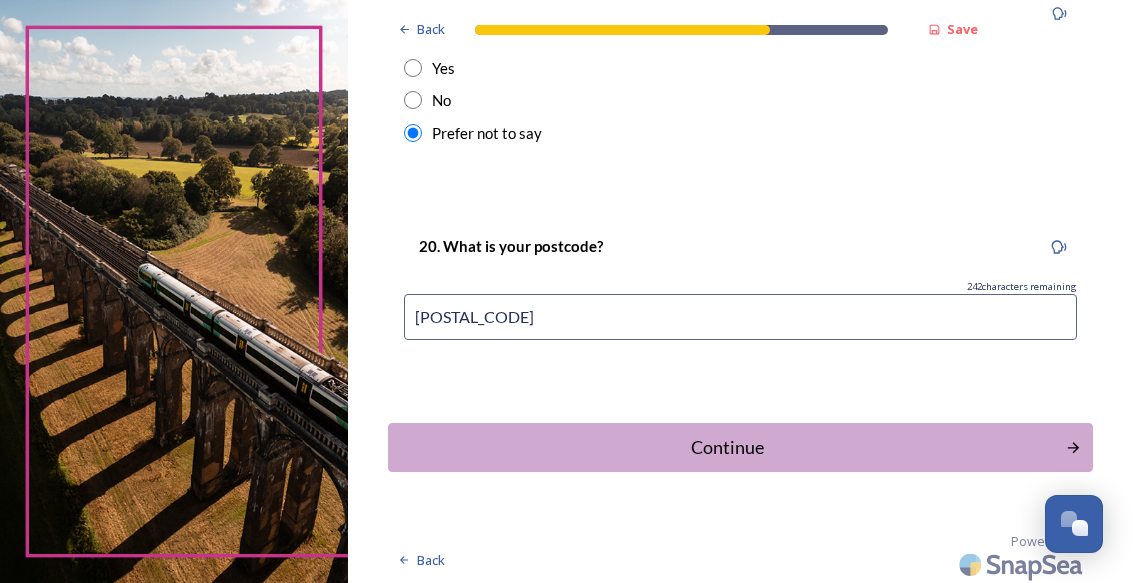 click on "Continue" at bounding box center (726, 447) 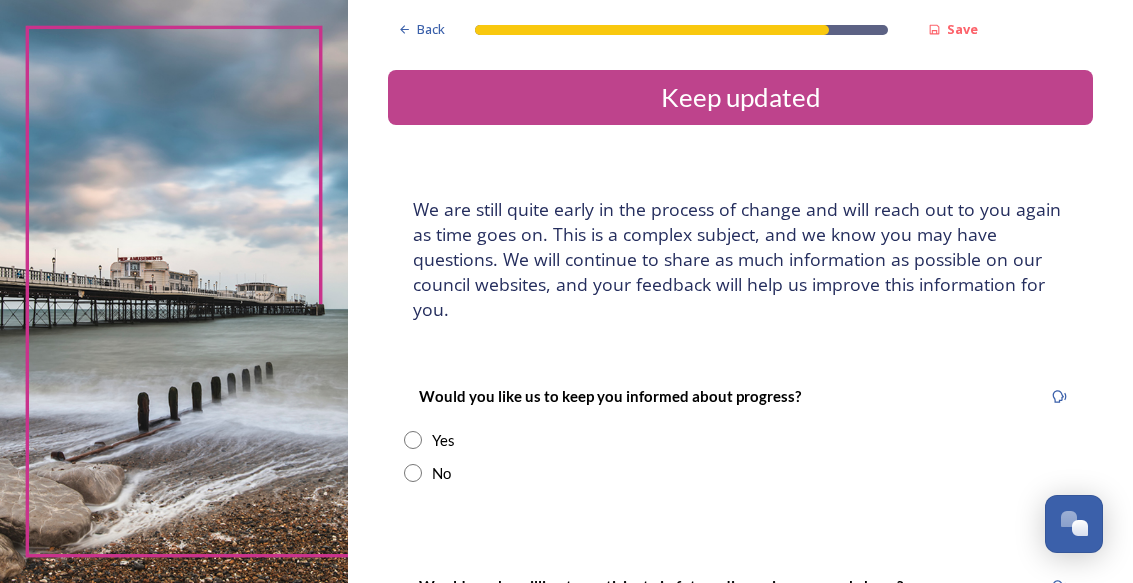 click at bounding box center (413, 440) 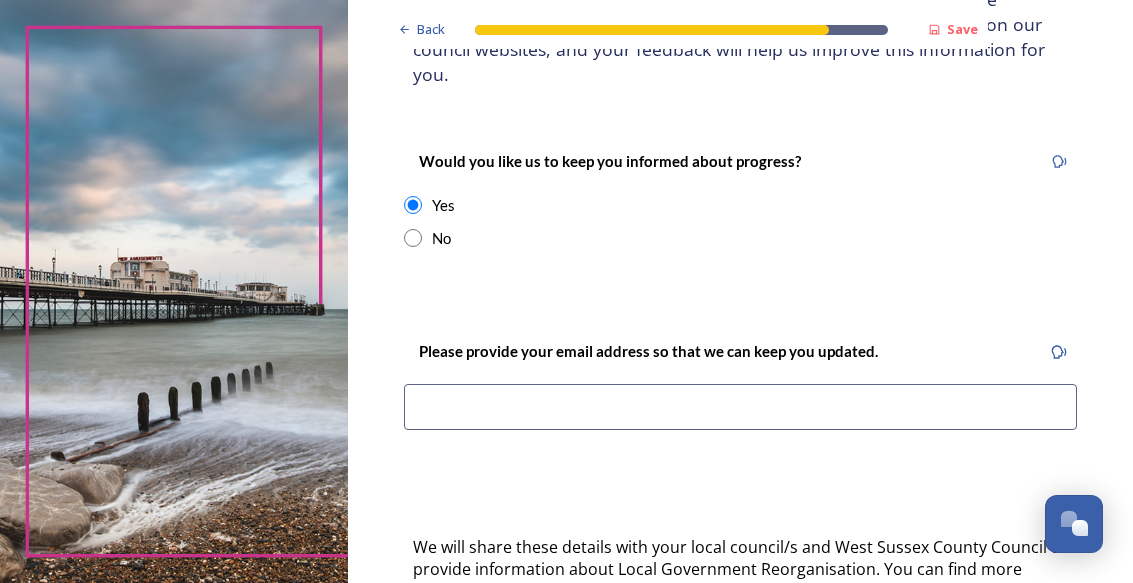 click at bounding box center (740, 407) 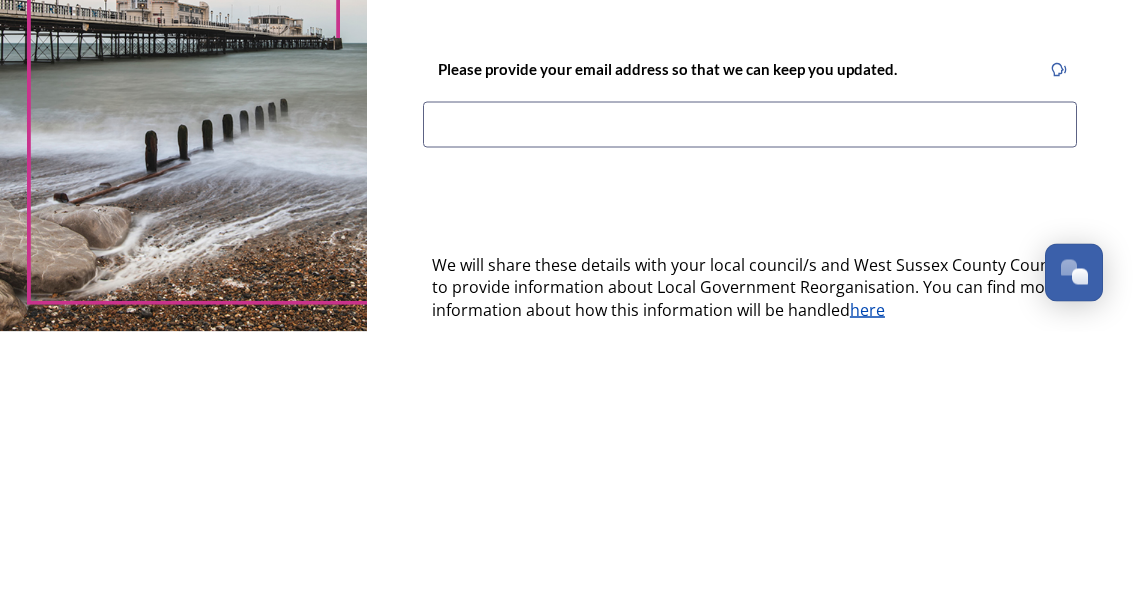 scroll, scrollTop: 235, scrollLeft: 0, axis: vertical 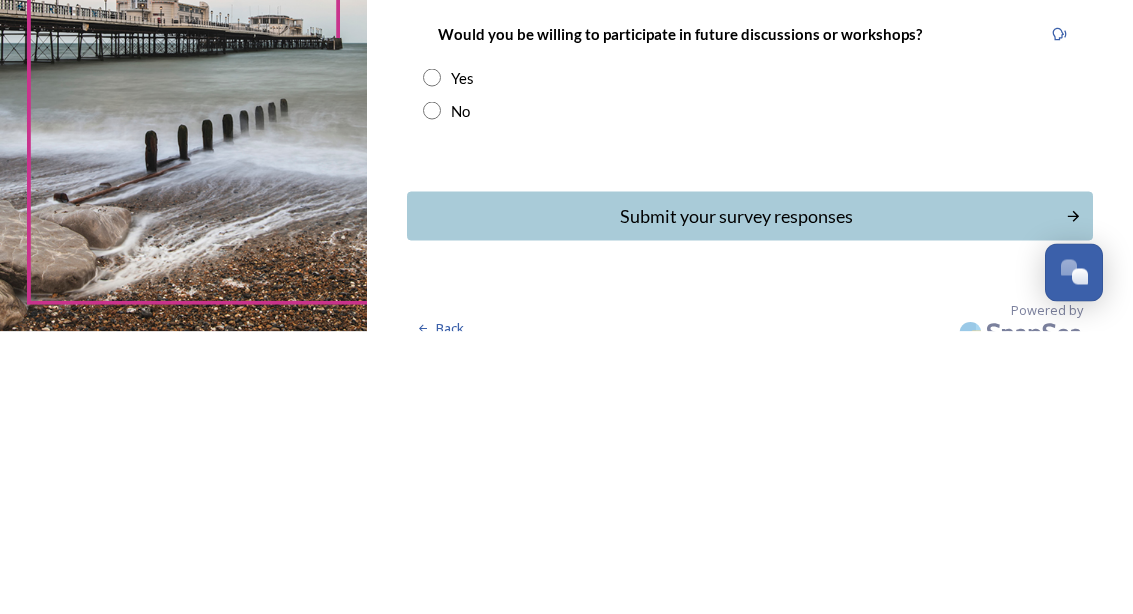 click at bounding box center (432, 360) 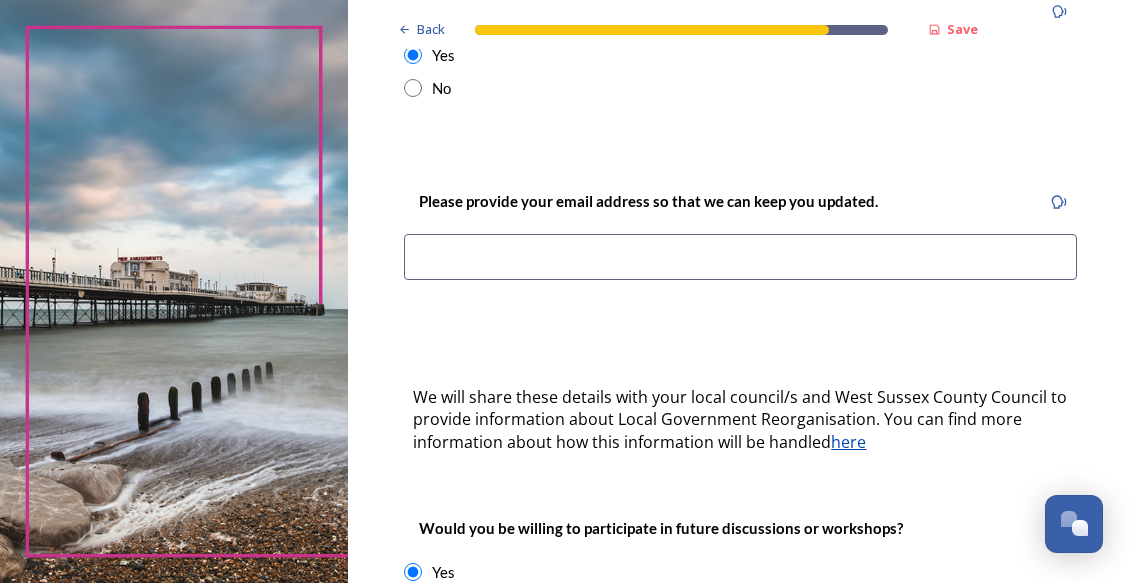 scroll, scrollTop: 385, scrollLeft: 0, axis: vertical 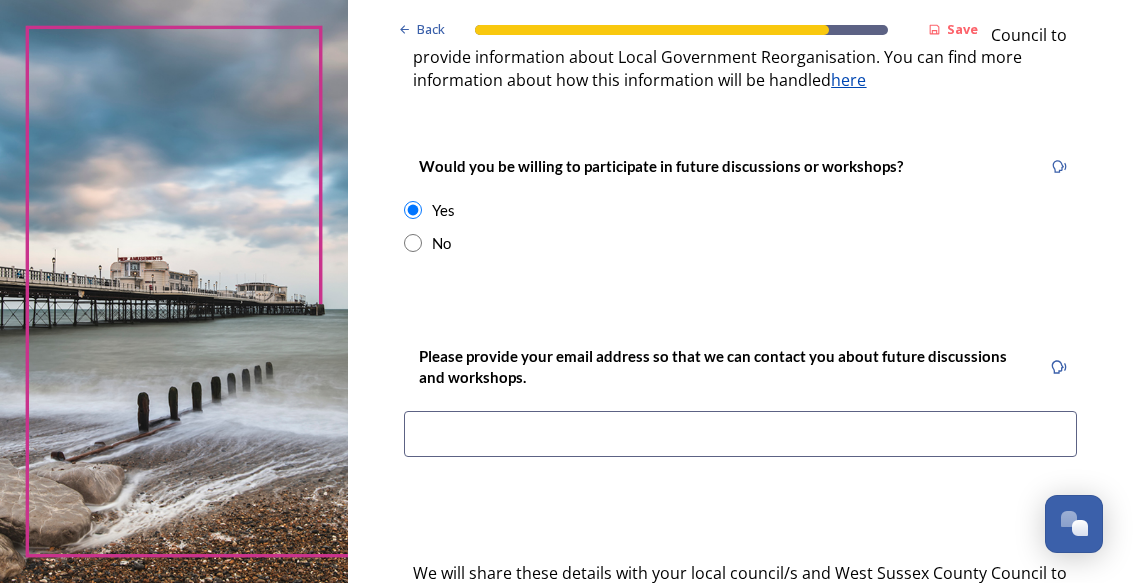 type on "[EMAIL]" 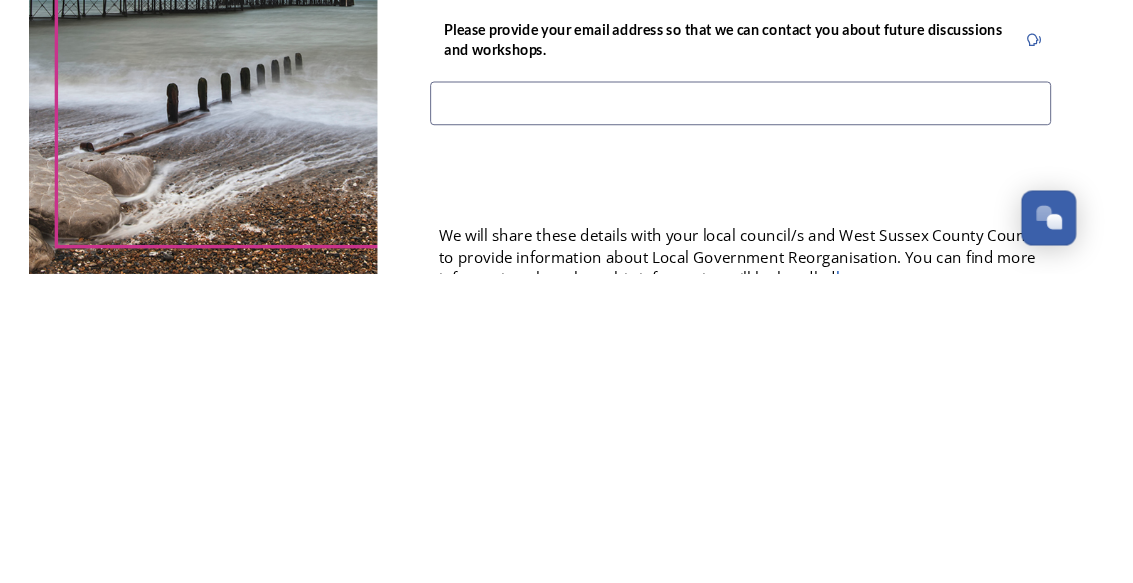 scroll, scrollTop: 747, scrollLeft: 0, axis: vertical 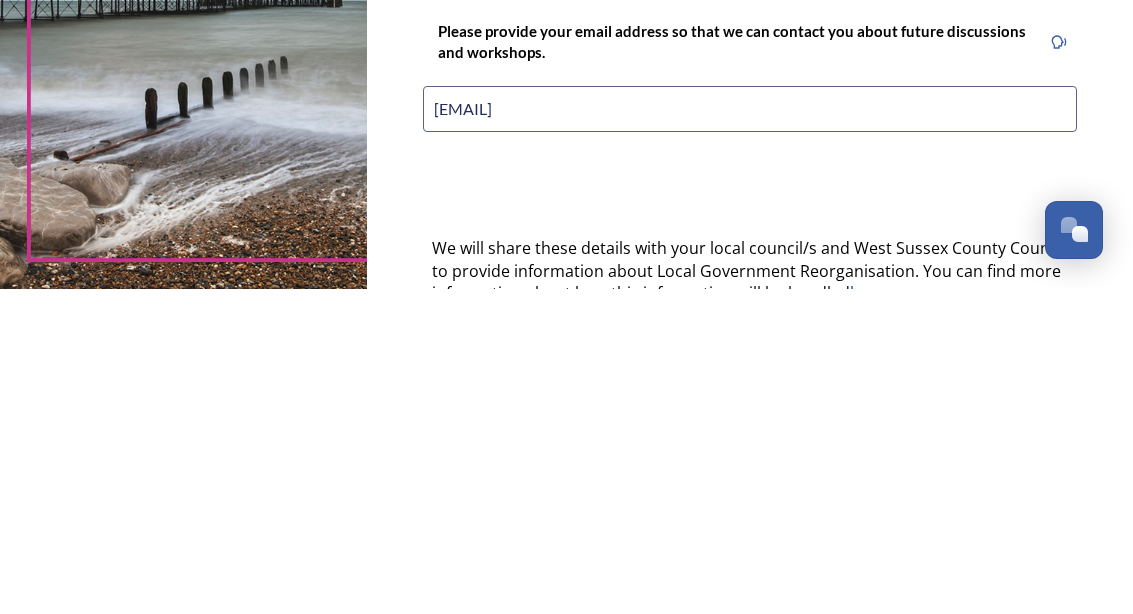 type on "[EMAIL]" 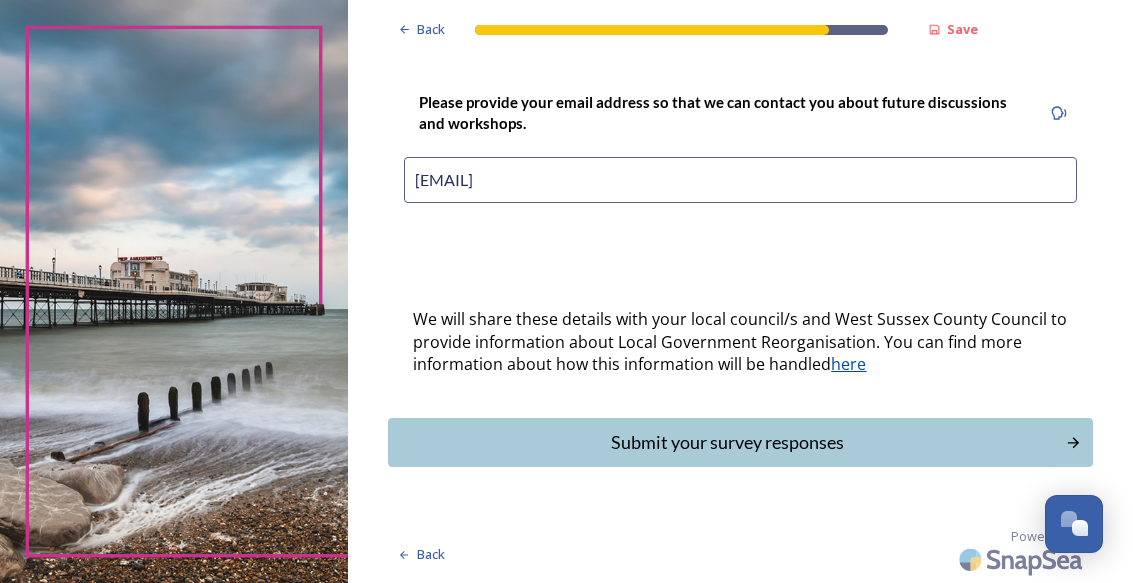 scroll, scrollTop: 1029, scrollLeft: 0, axis: vertical 